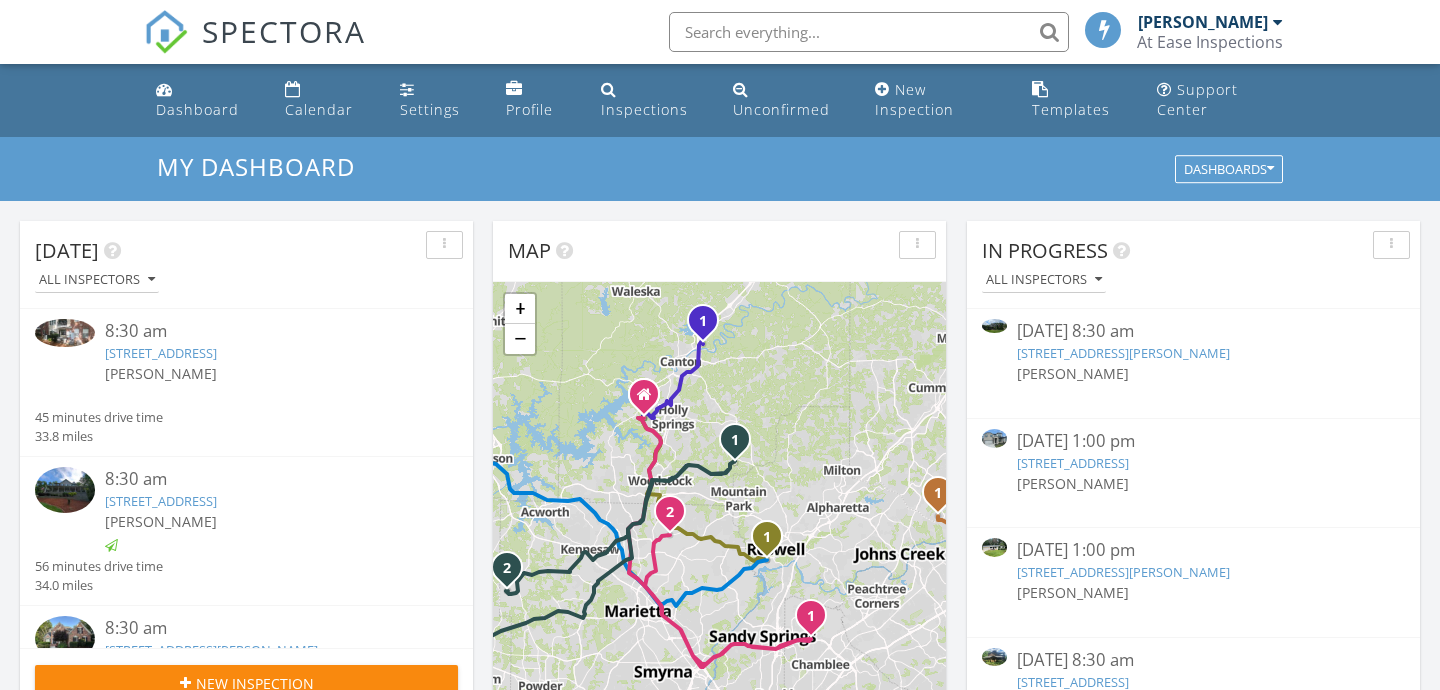 scroll, scrollTop: 0, scrollLeft: 0, axis: both 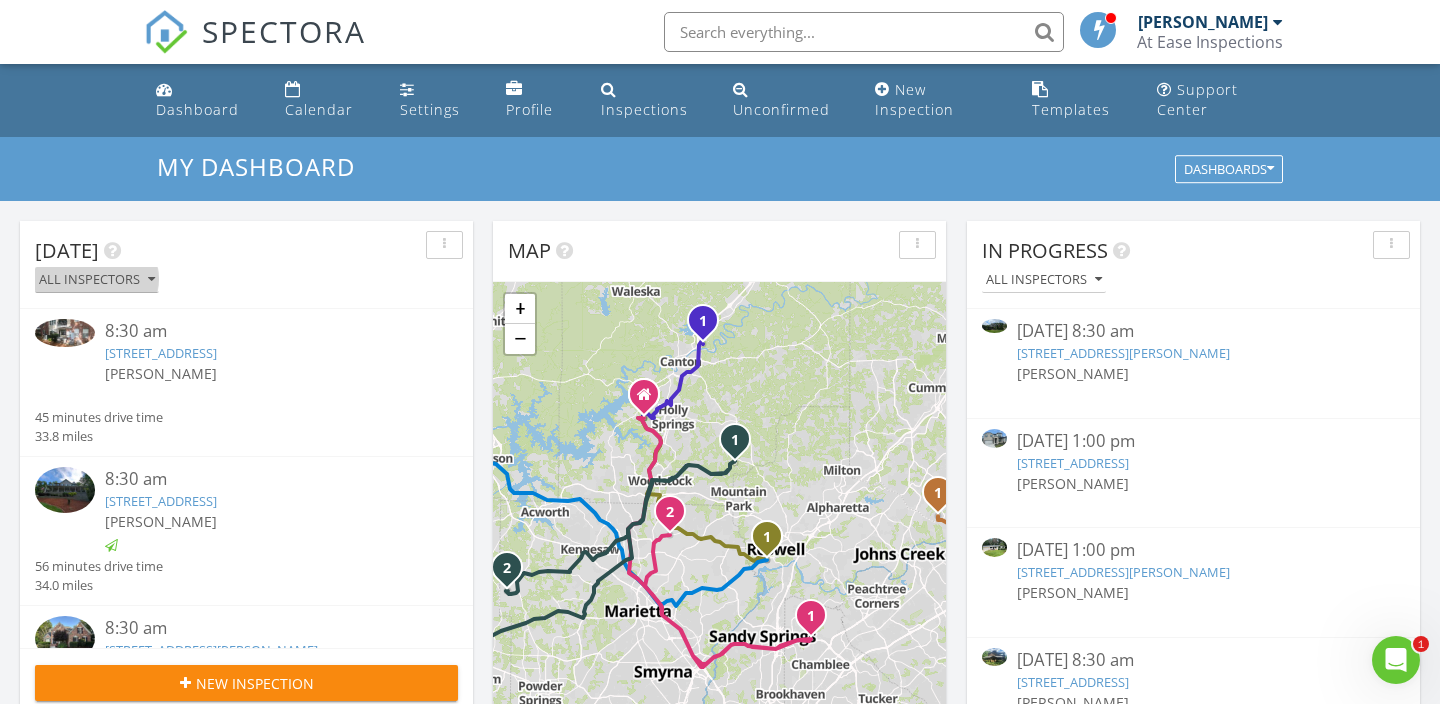 click on "All Inspectors" at bounding box center (97, 280) 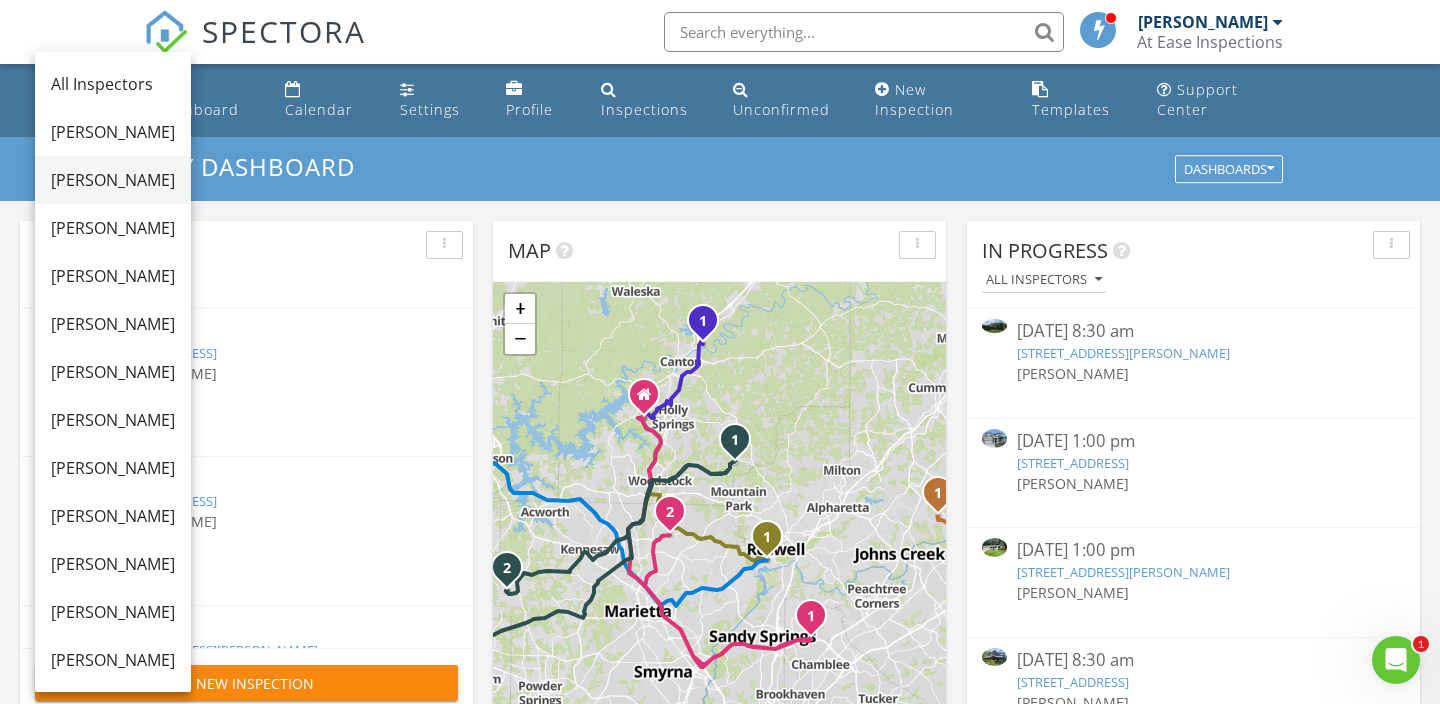 click on "[PERSON_NAME]" at bounding box center (113, 180) 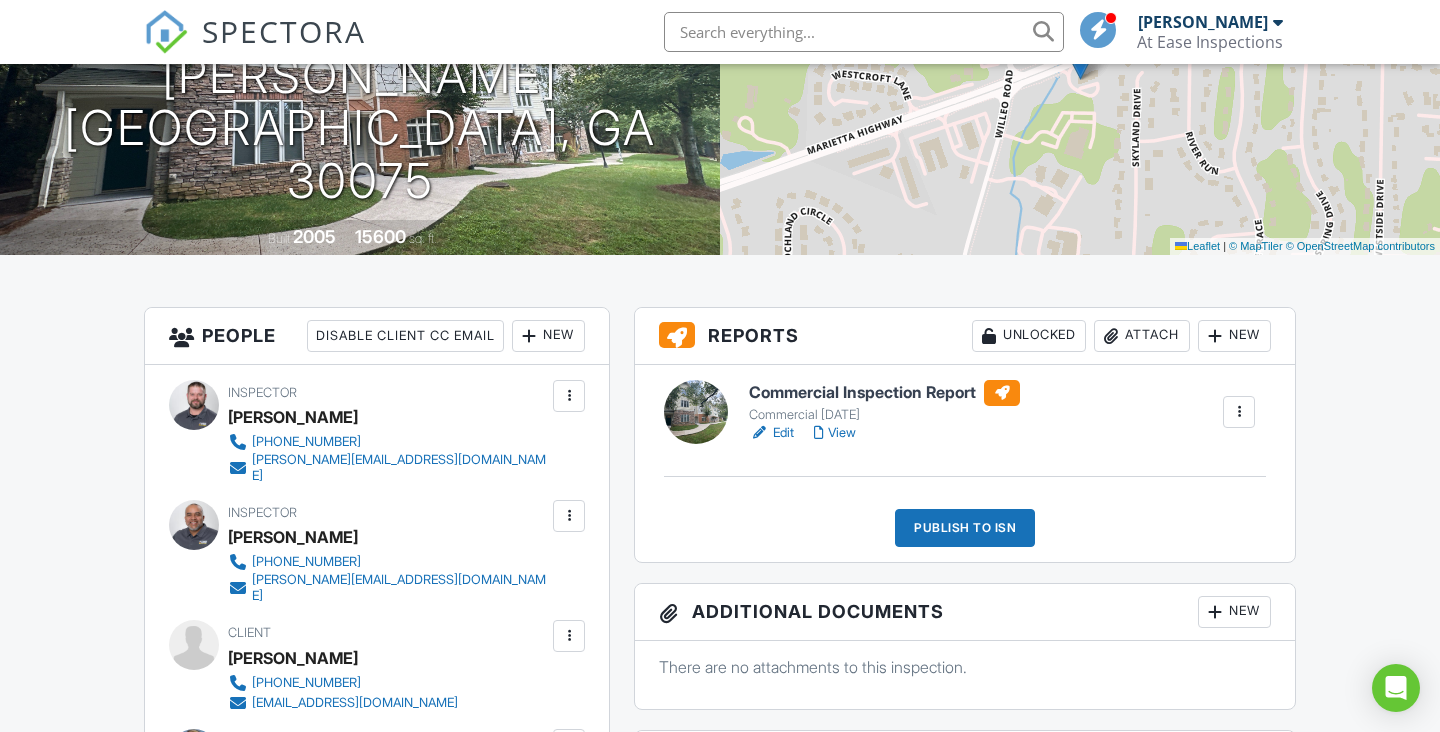 scroll, scrollTop: 300, scrollLeft: 0, axis: vertical 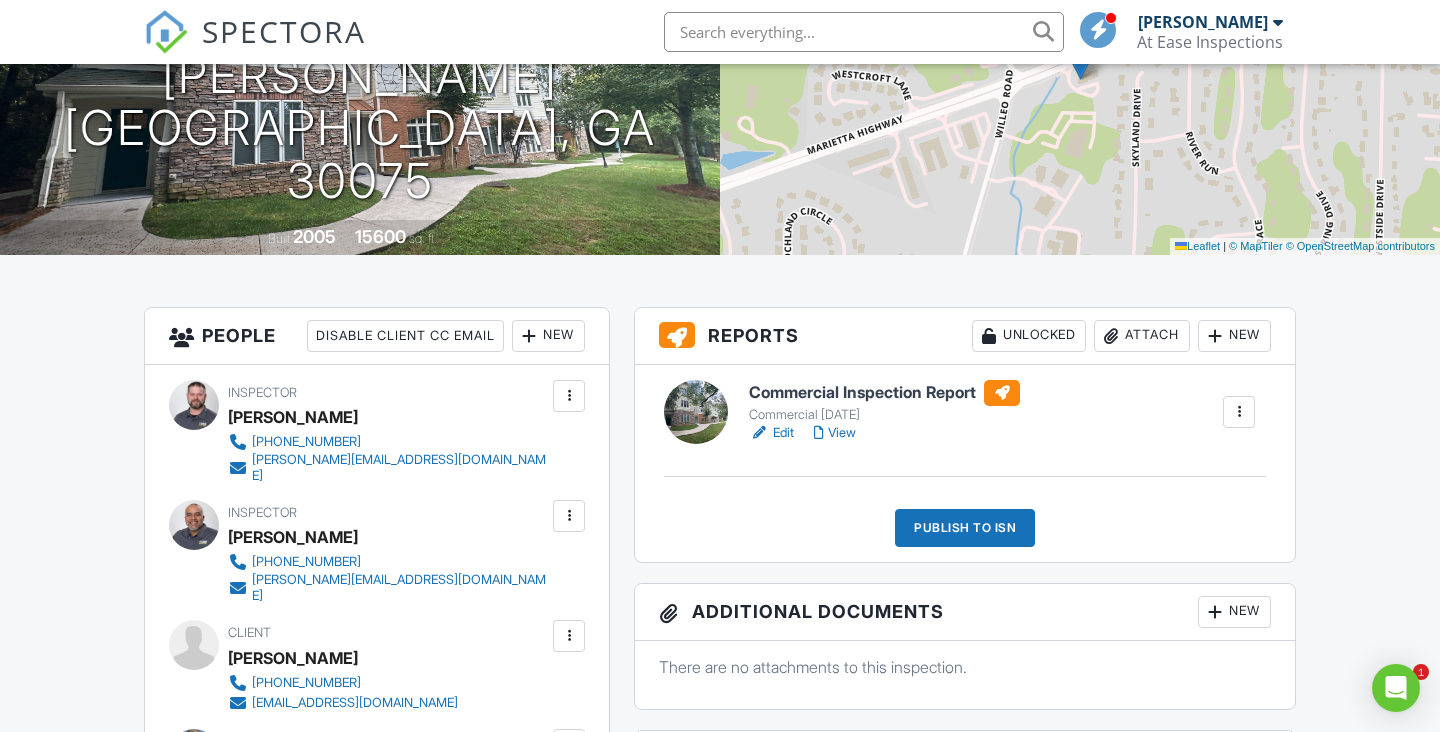 click at bounding box center [569, 396] 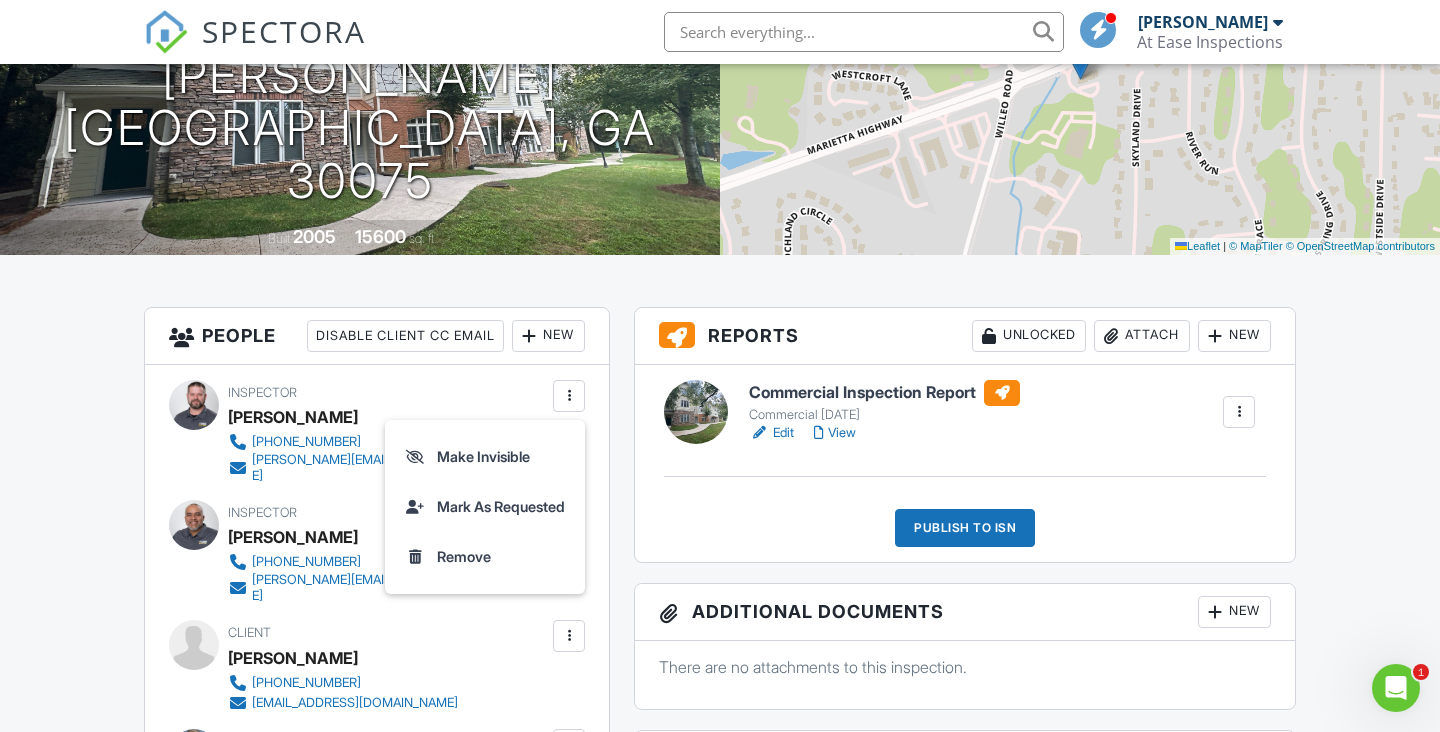 scroll, scrollTop: 0, scrollLeft: 0, axis: both 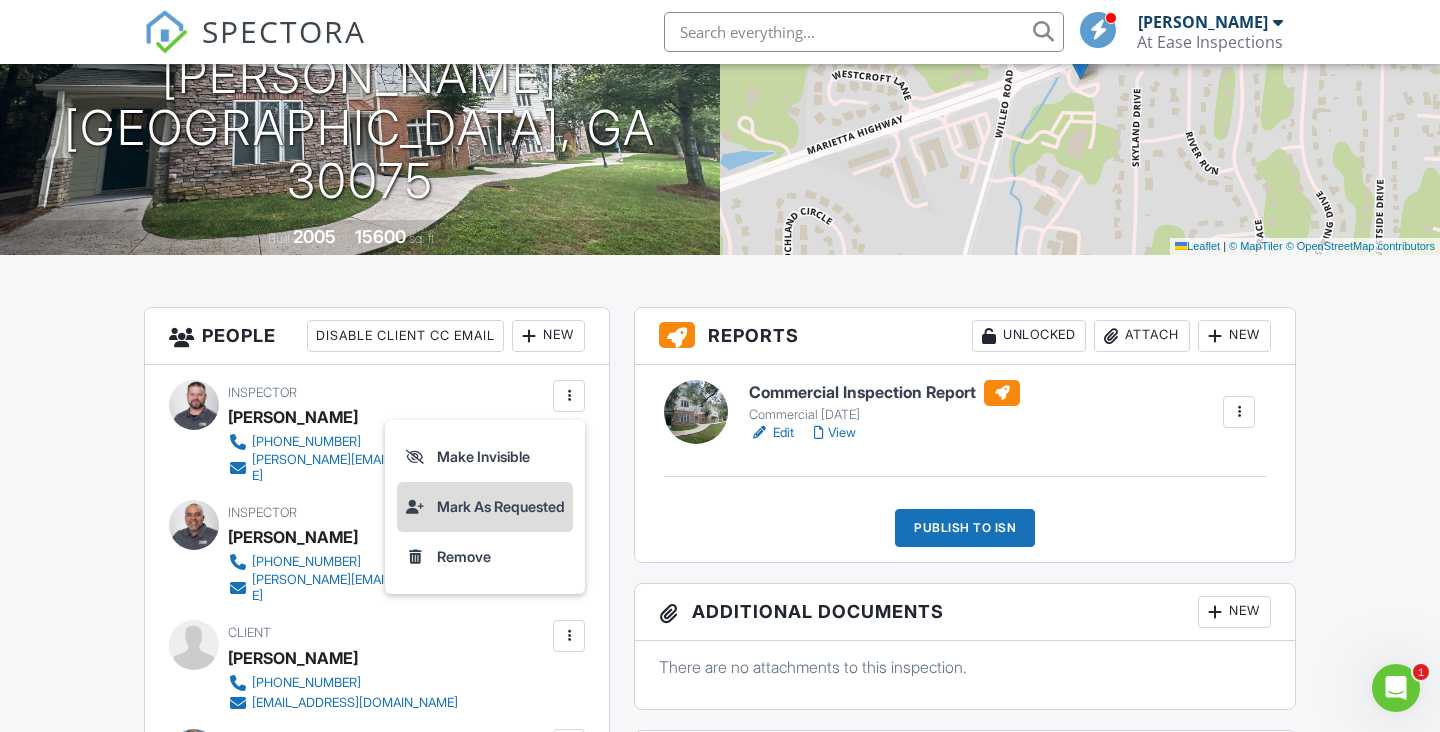 click on "Mark As Requested" at bounding box center (485, 507) 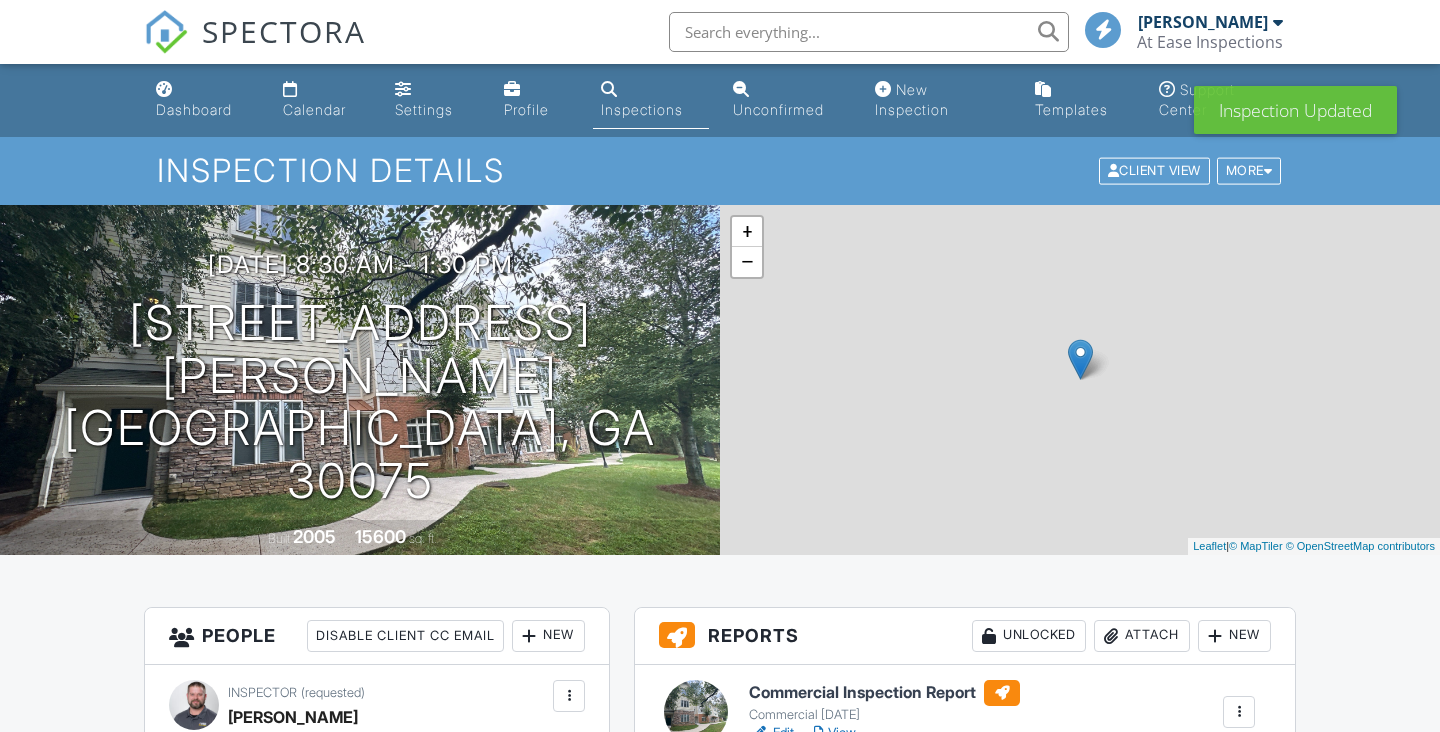 scroll, scrollTop: 0, scrollLeft: 0, axis: both 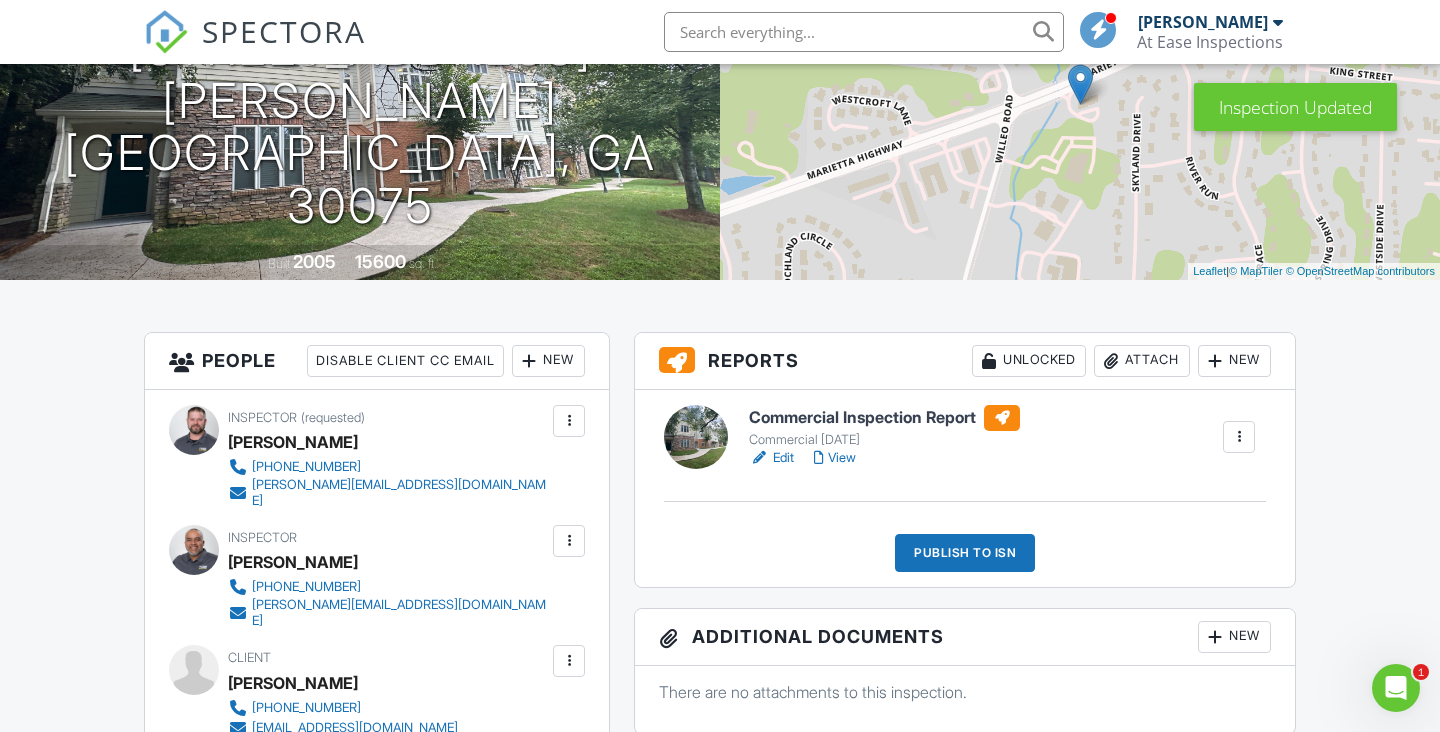 click on "Edit" at bounding box center [771, 458] 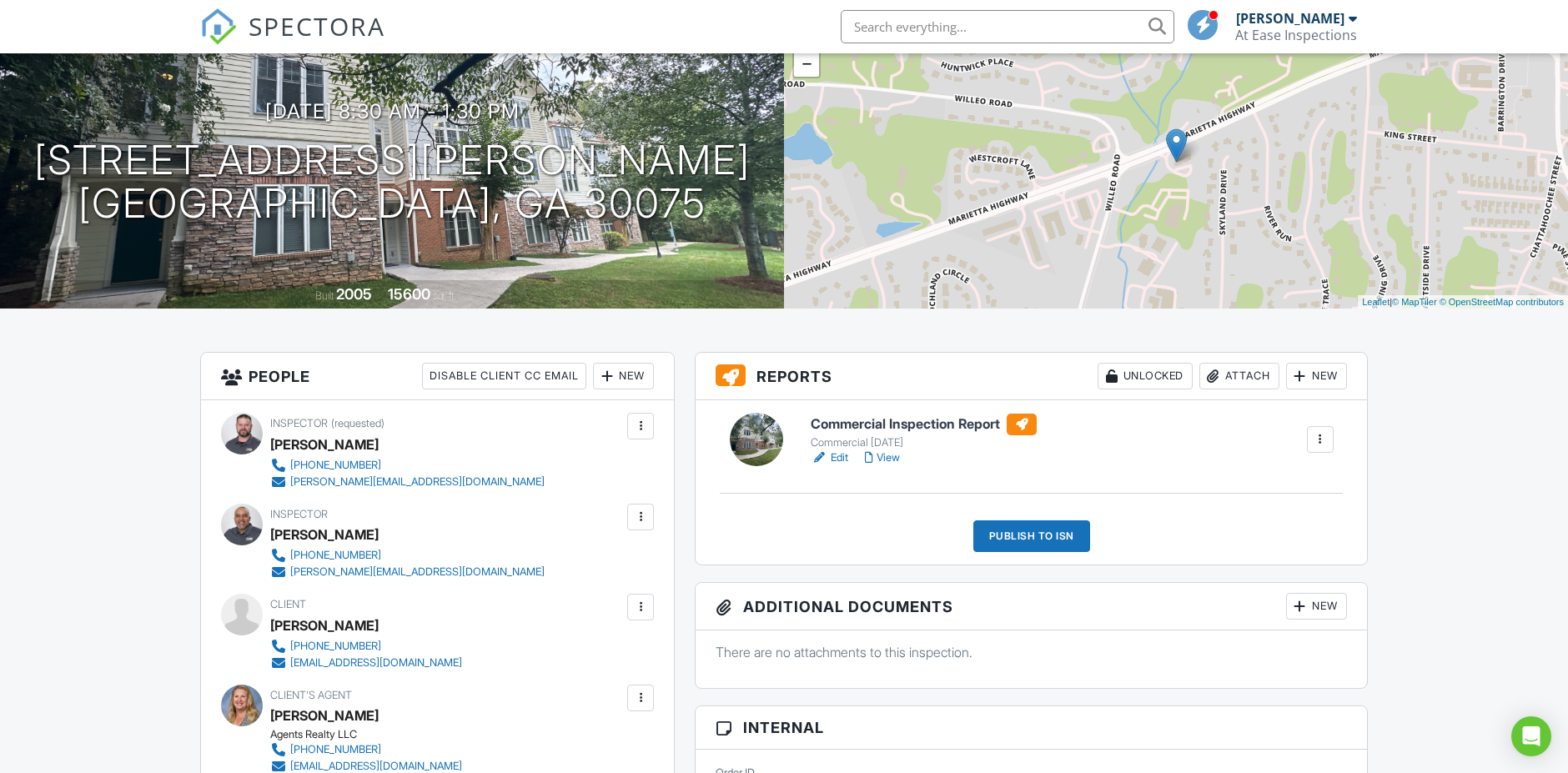 scroll, scrollTop: 137, scrollLeft: 0, axis: vertical 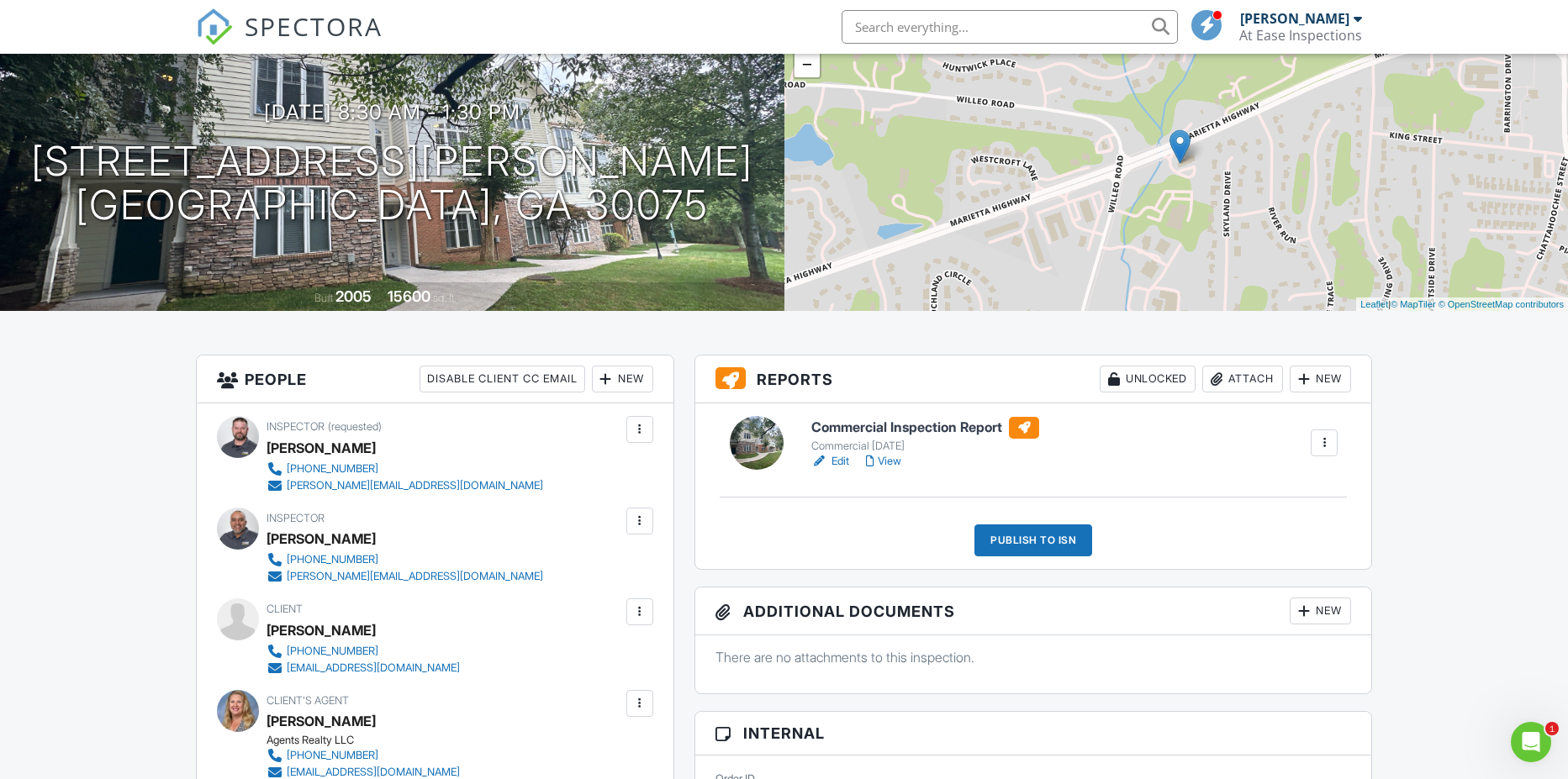 click on "View" at bounding box center (884, 461) 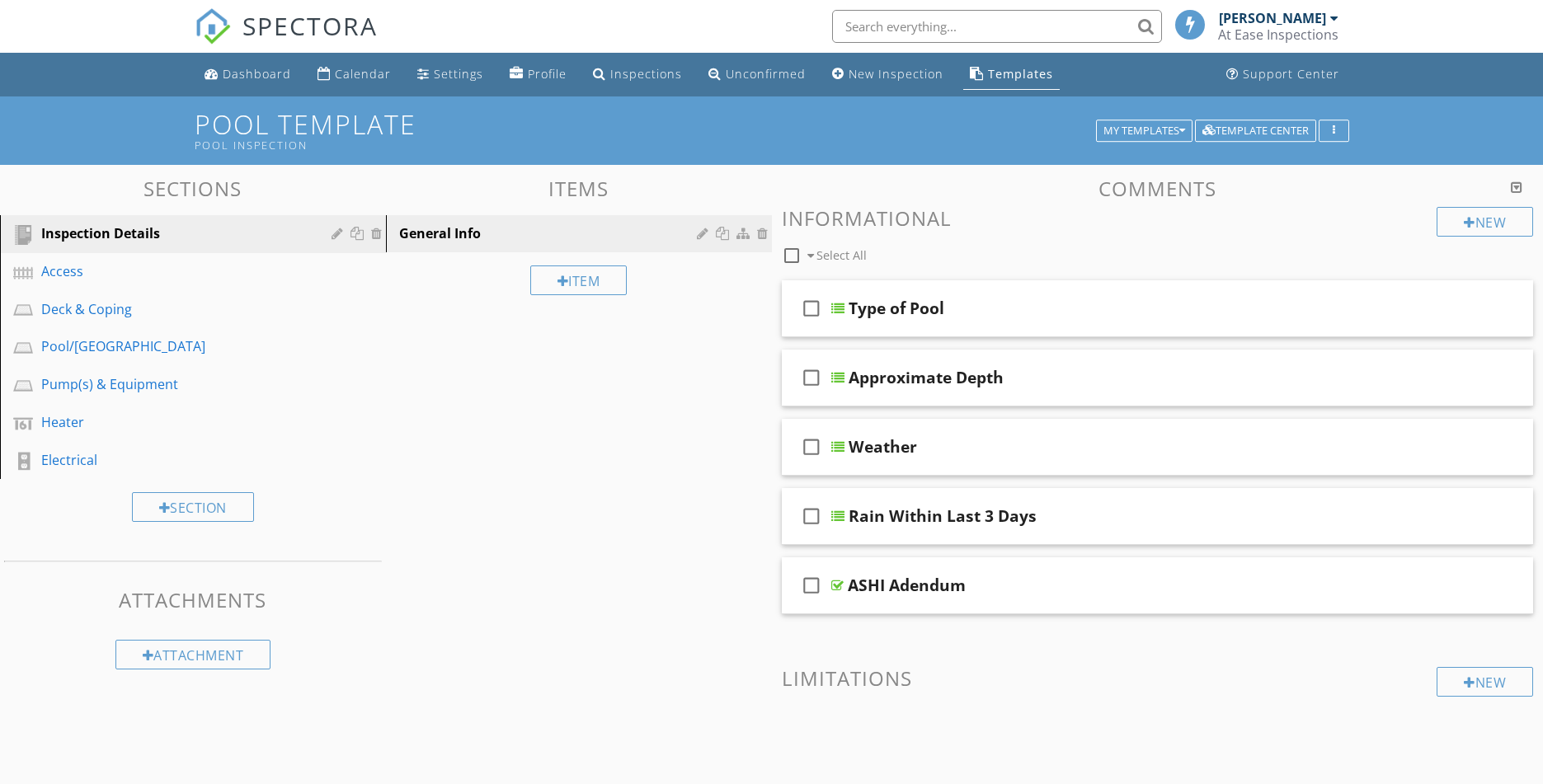 scroll, scrollTop: 0, scrollLeft: 0, axis: both 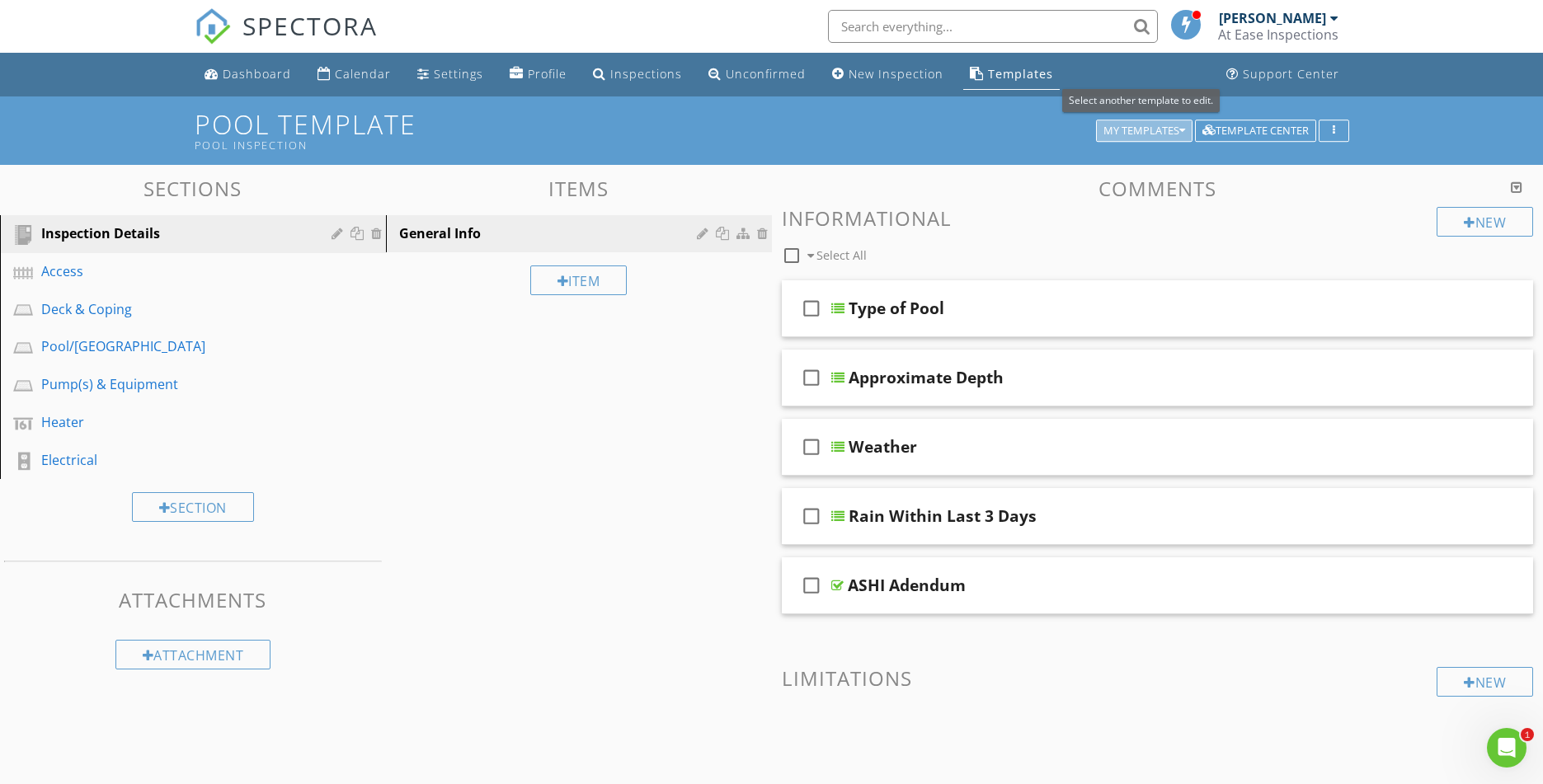 click on "My Templates" at bounding box center [1144, 131] 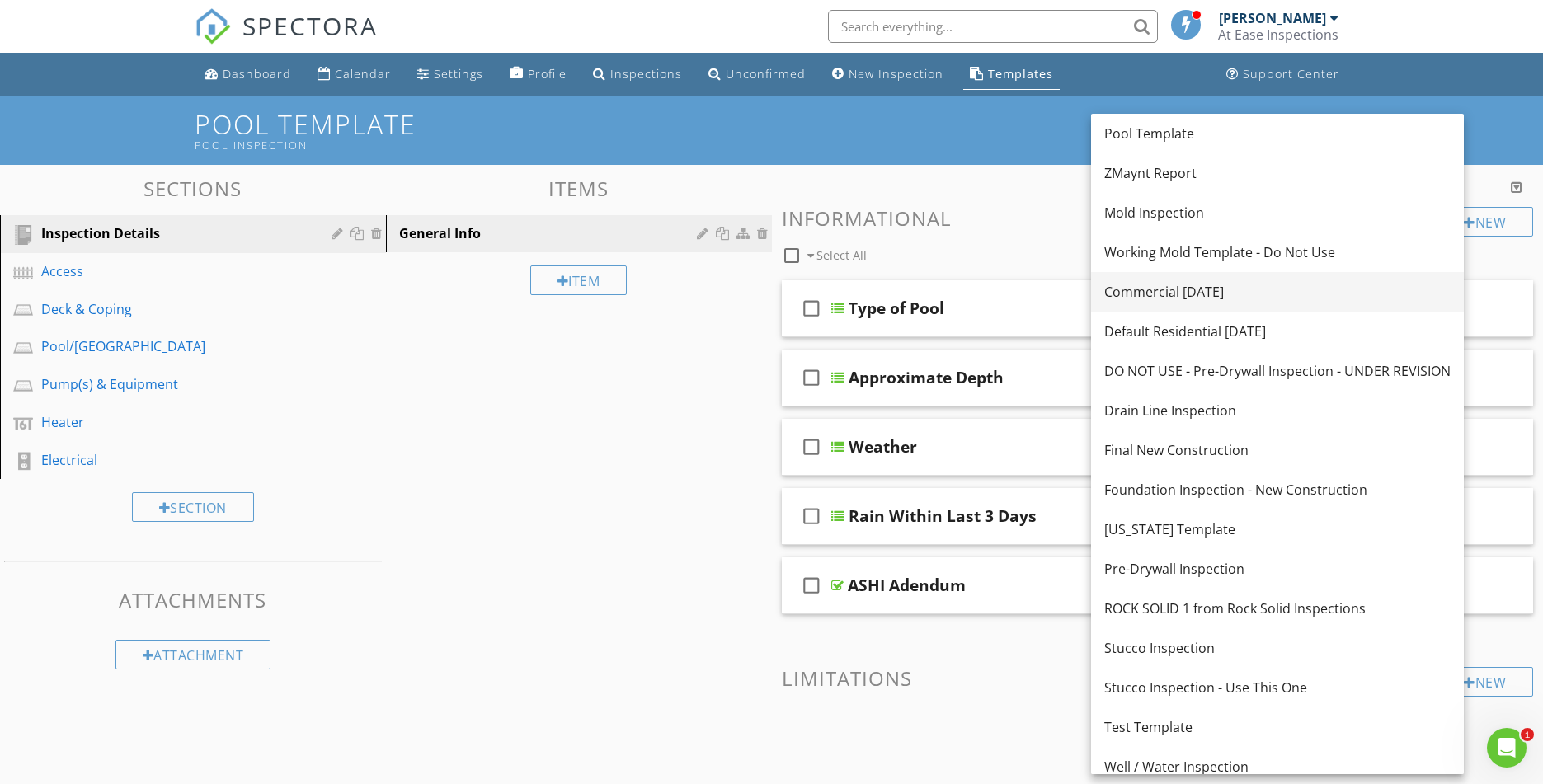 click on "Commercial 10.26.23" at bounding box center [1277, 292] 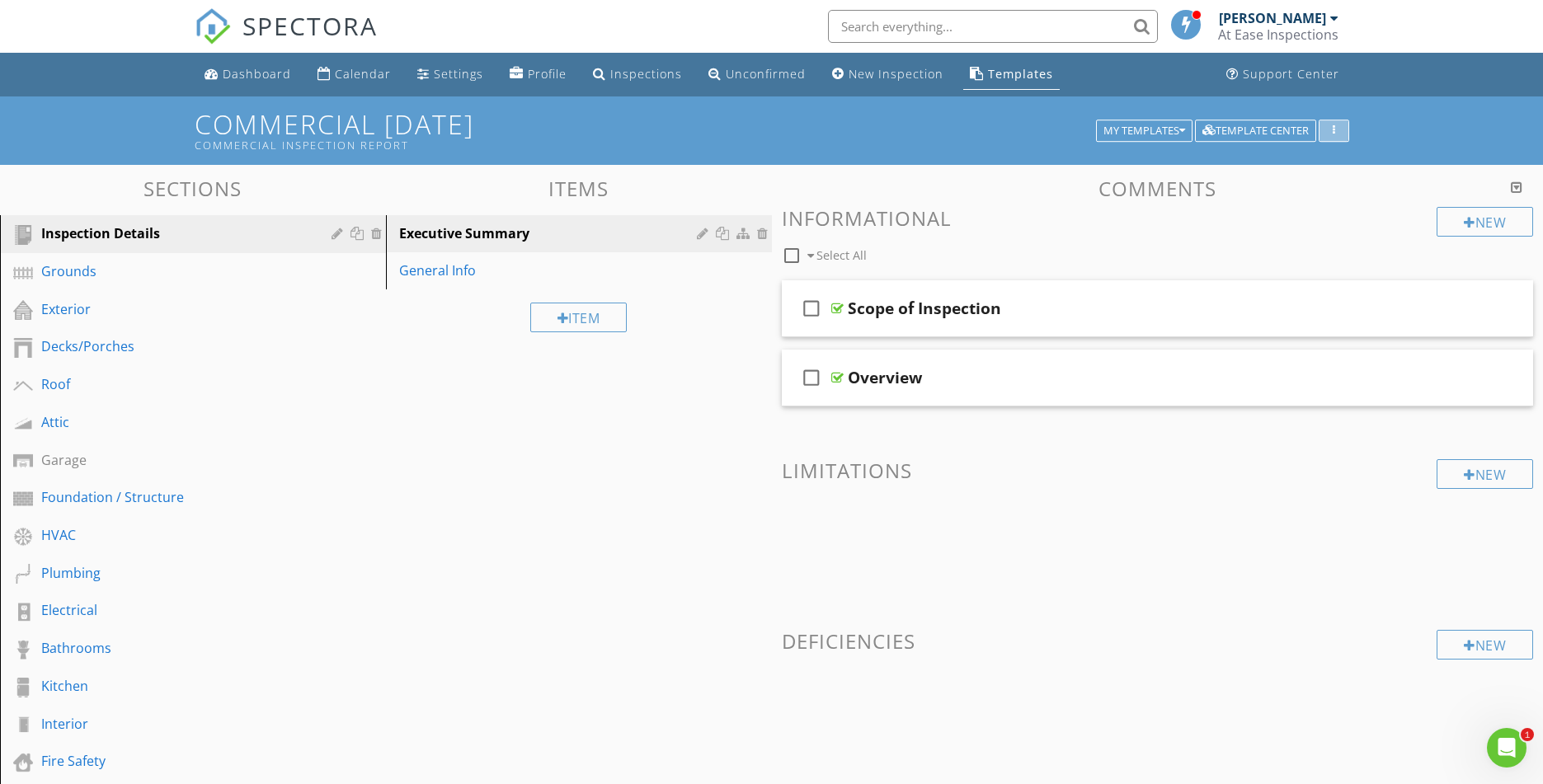click at bounding box center [1334, 131] 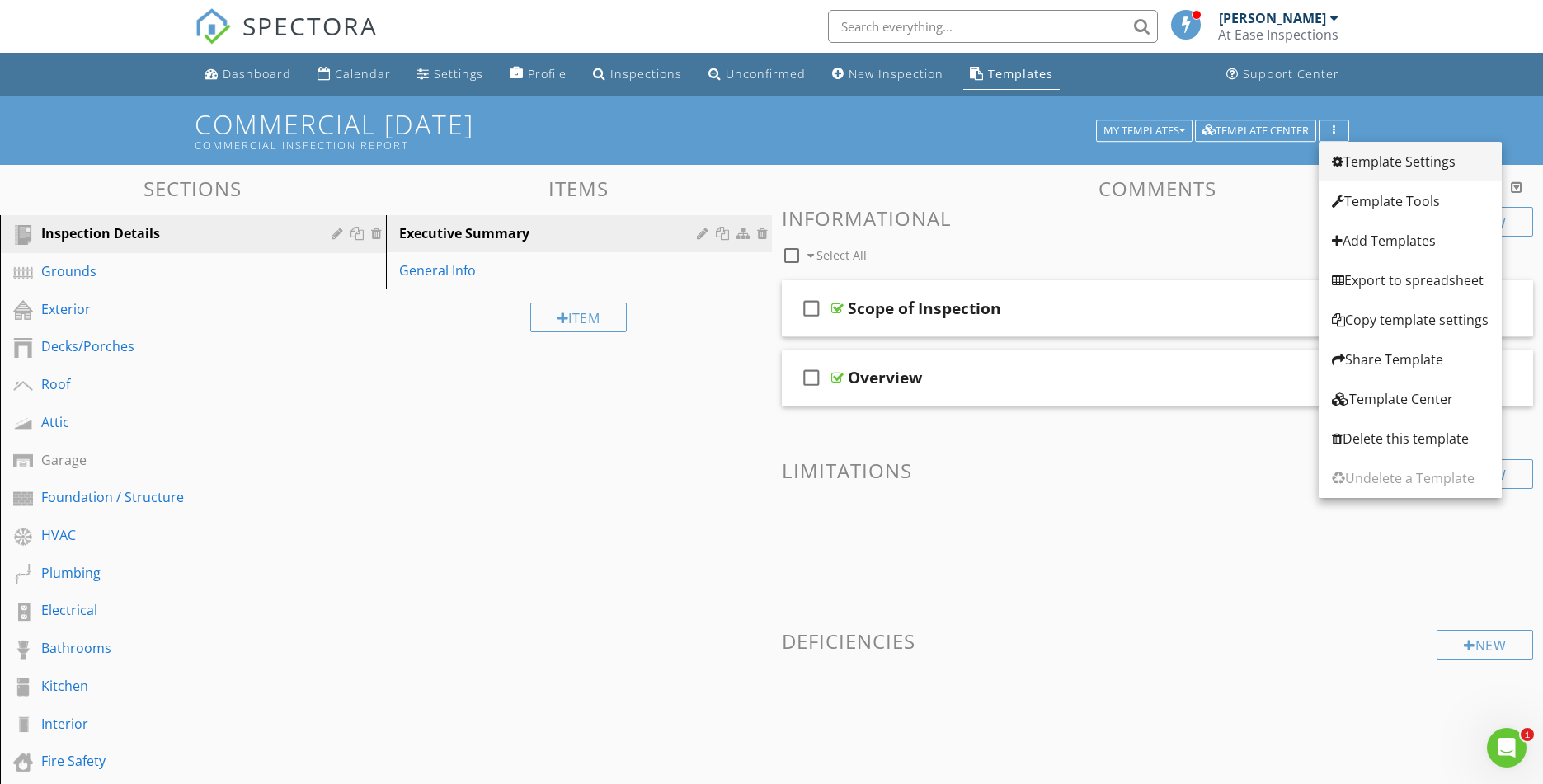 click on "Template Settings" at bounding box center (1410, 162) 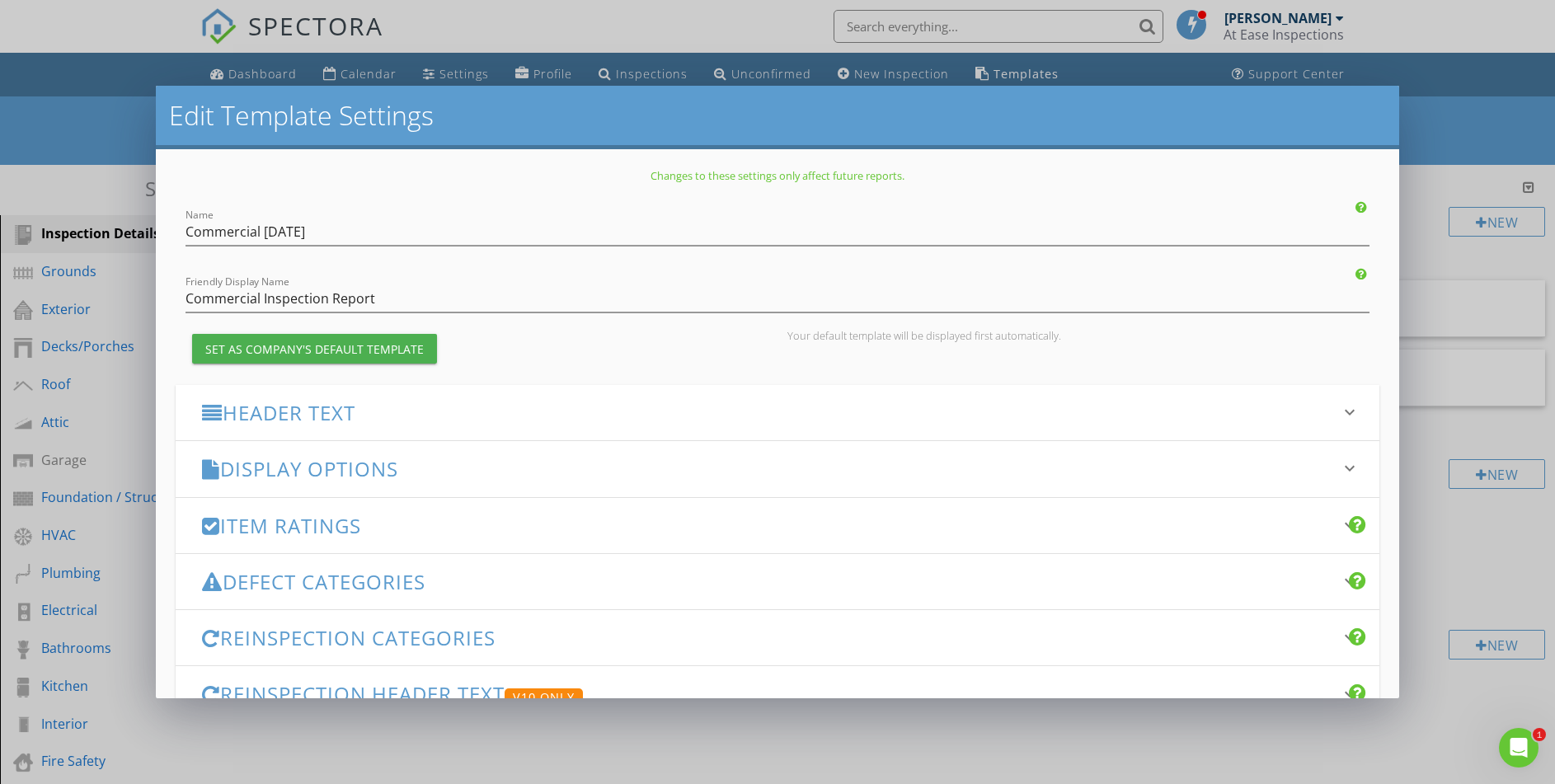 click on "Display Options" at bounding box center [768, 468] 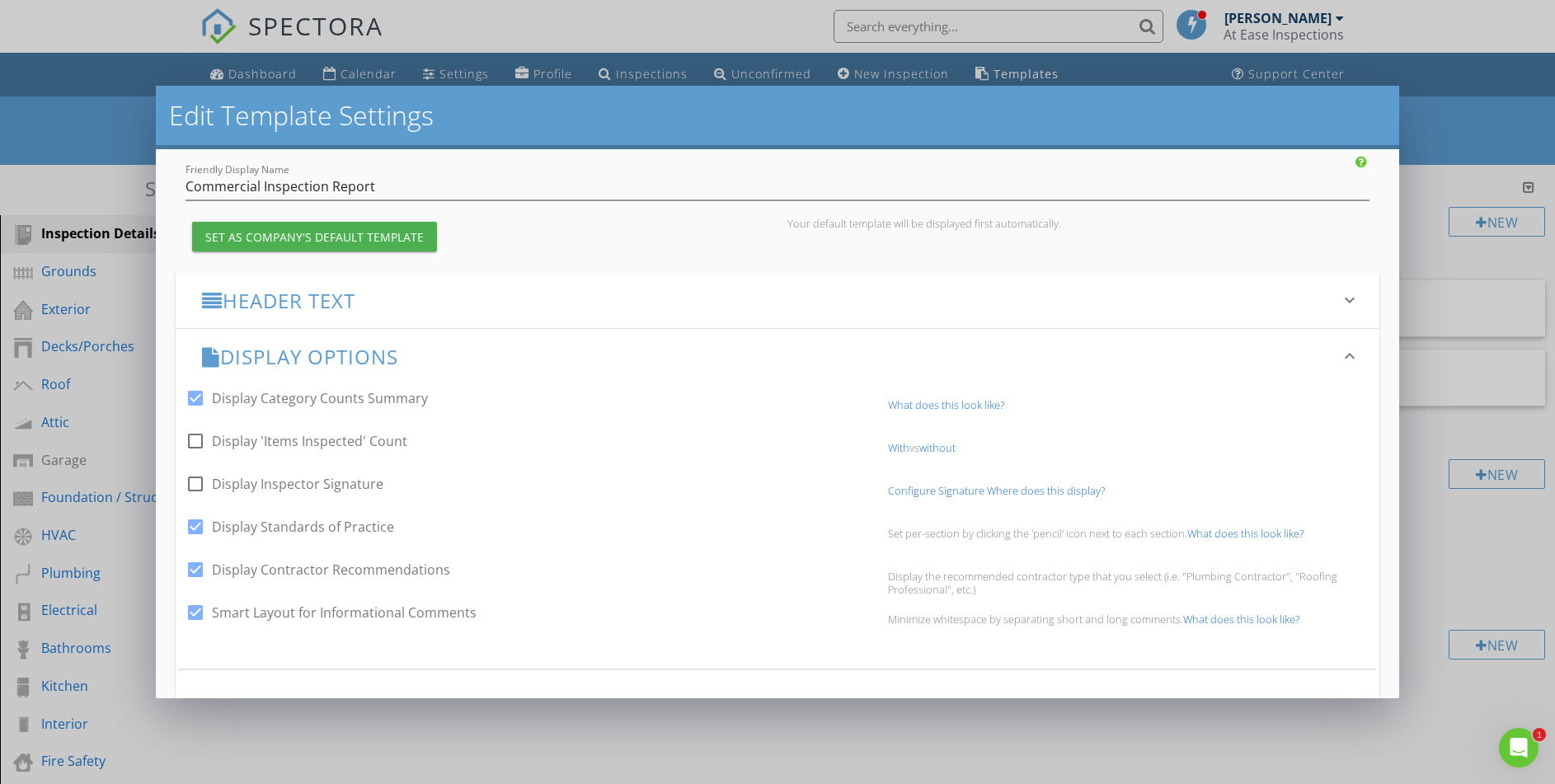 scroll, scrollTop: 115, scrollLeft: 0, axis: vertical 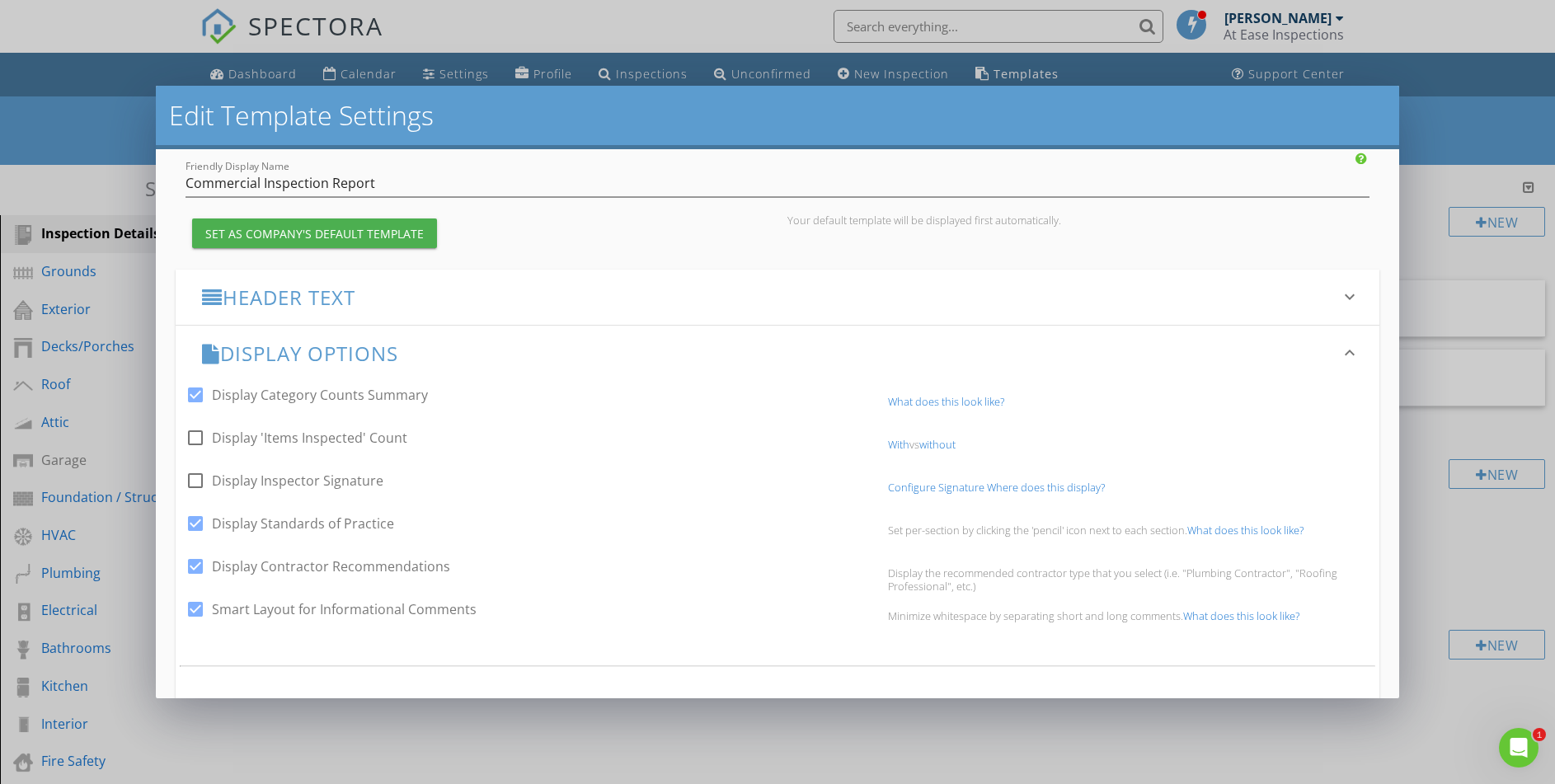 click at bounding box center [195, 609] 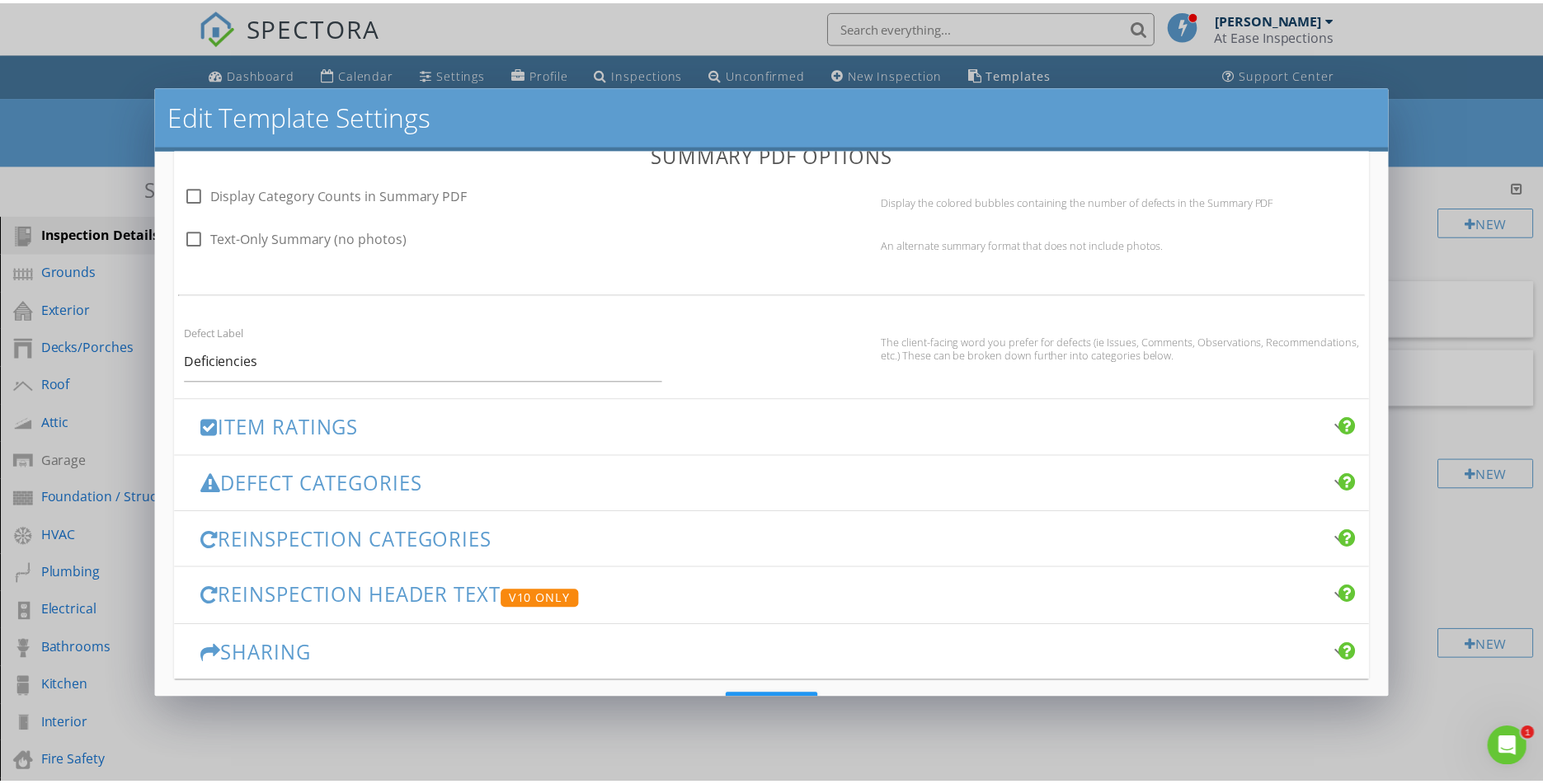 scroll, scrollTop: 1072, scrollLeft: 0, axis: vertical 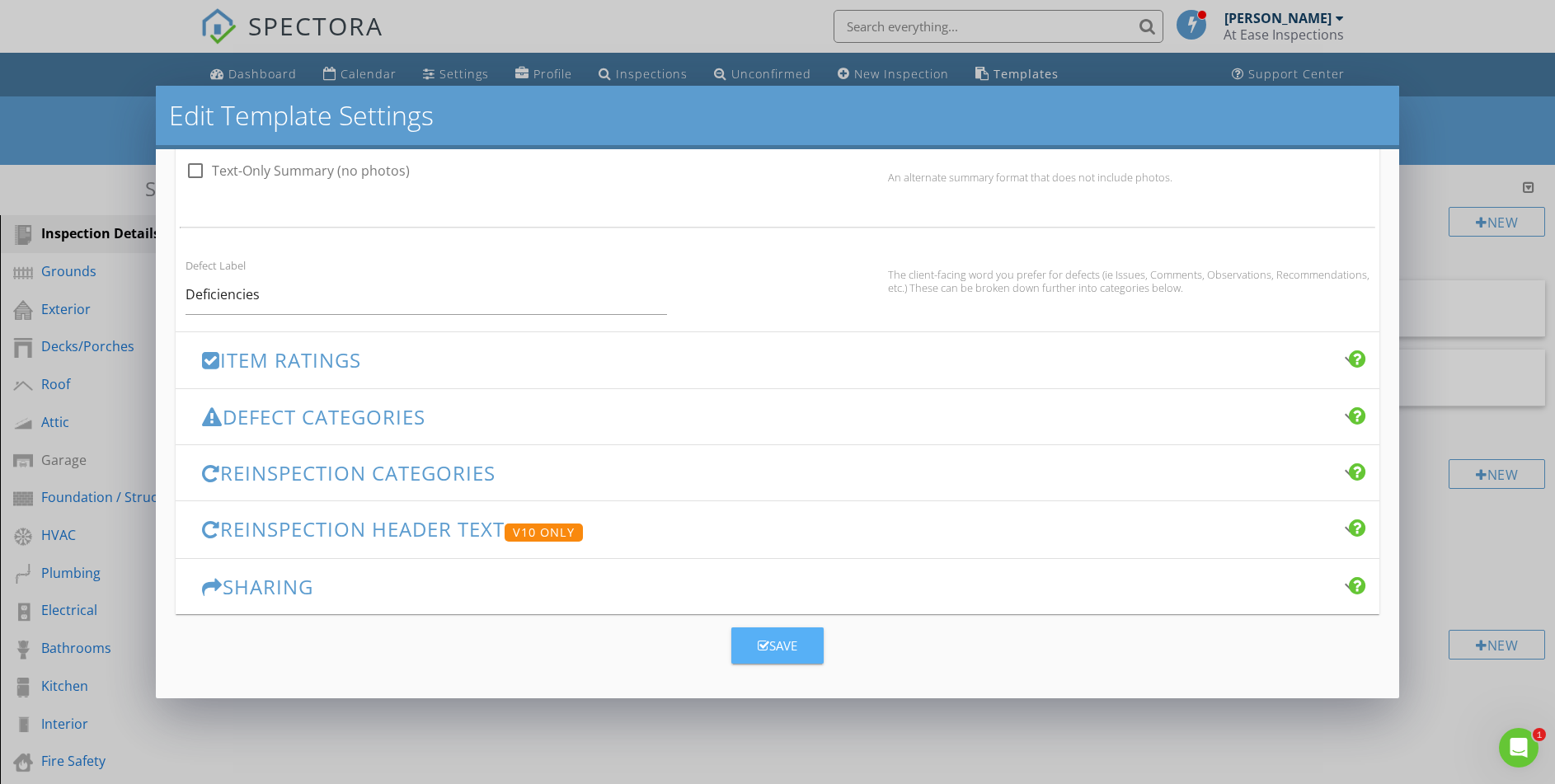 click on "Save" at bounding box center (778, 646) 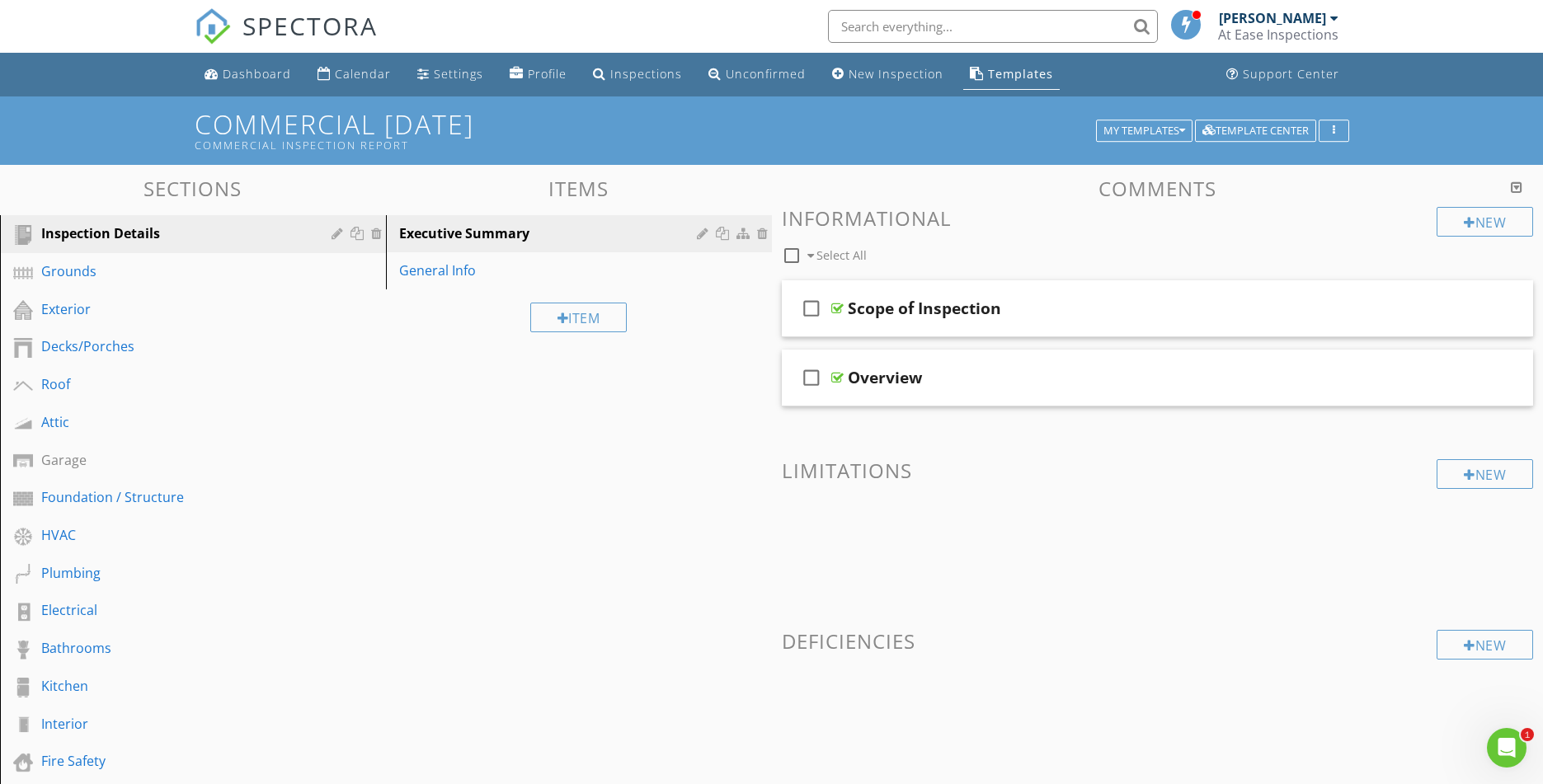 click 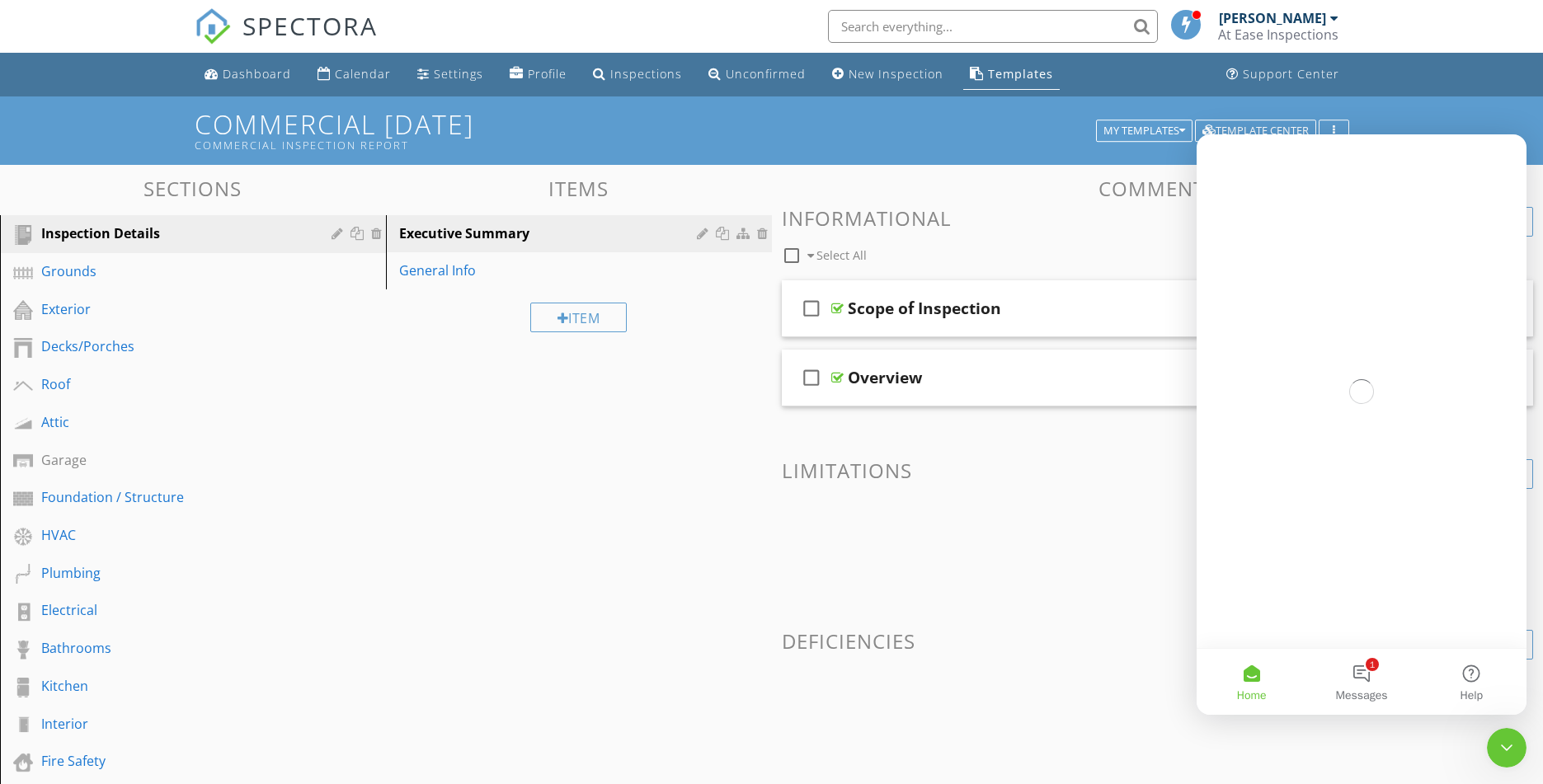 scroll, scrollTop: 0, scrollLeft: 0, axis: both 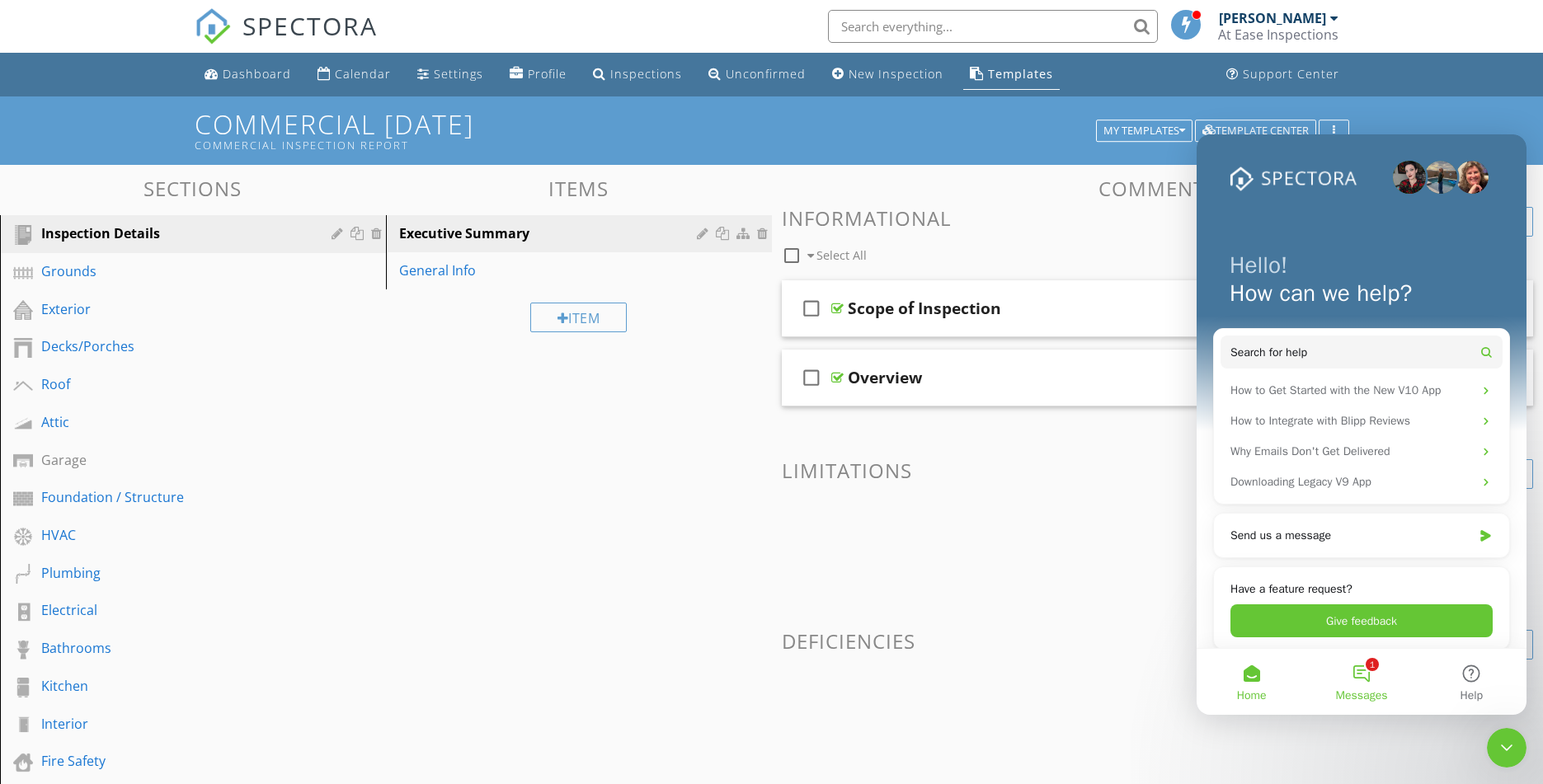 click on "1 Messages" at bounding box center [1361, 682] 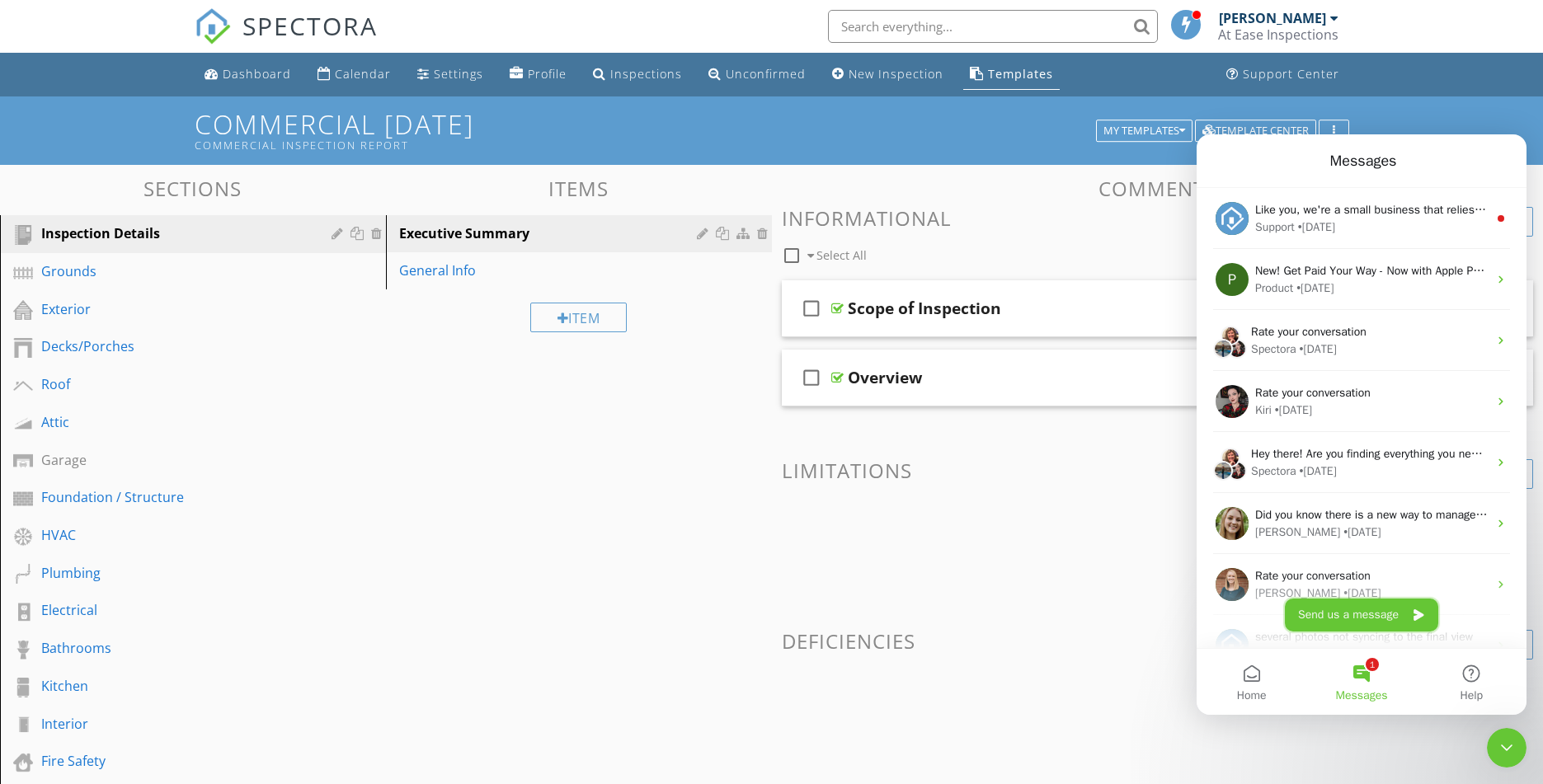 click on "Send us a message" at bounding box center (1362, 615) 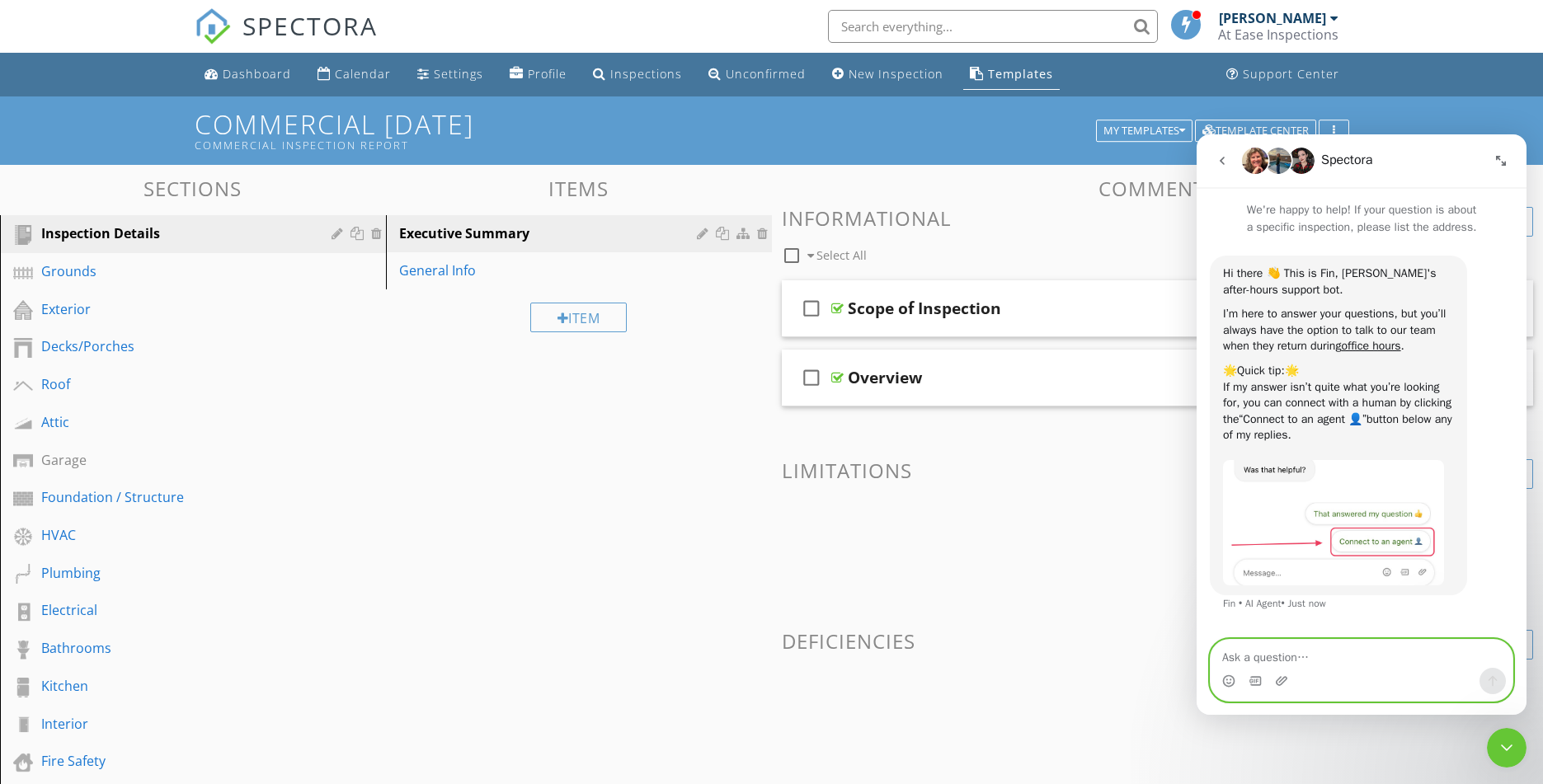 click at bounding box center (1362, 654) 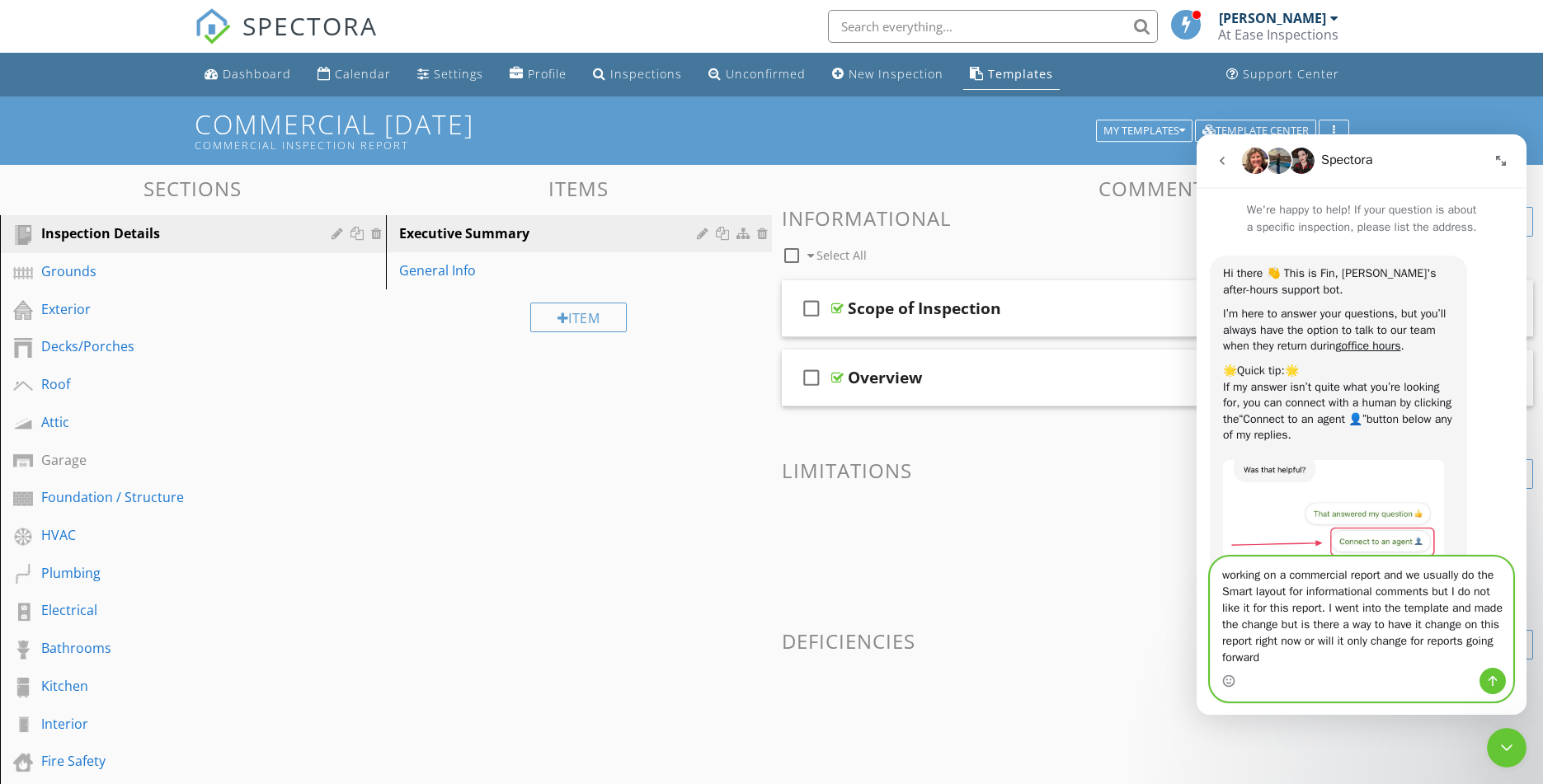 type on "working on a commercial report and we usually do the Smart layout for informational comments but I do not like it for this report. I went into the template and made the change but is there a way to have it change on this report right now or will it only change for reports going forward?" 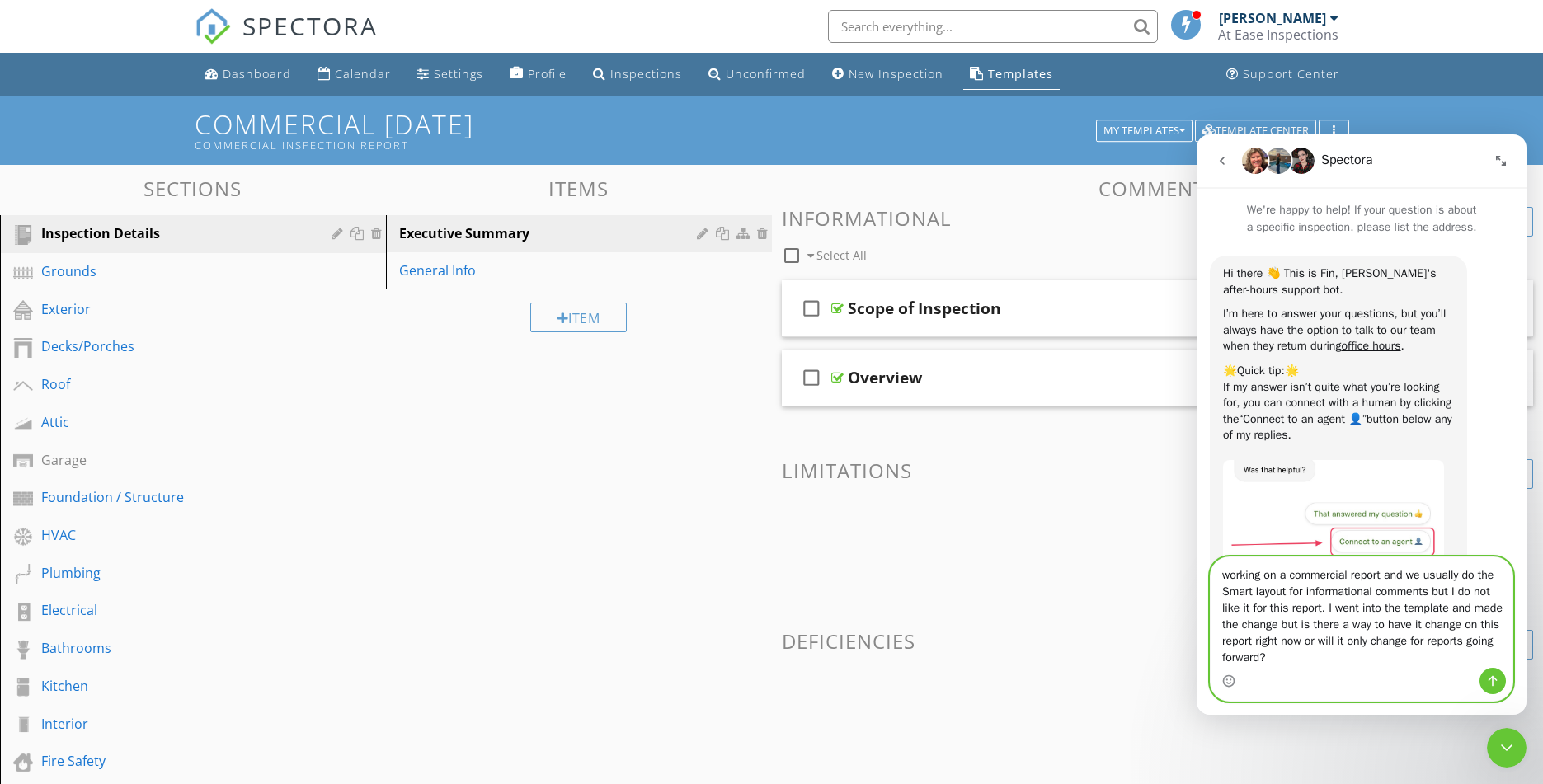 type 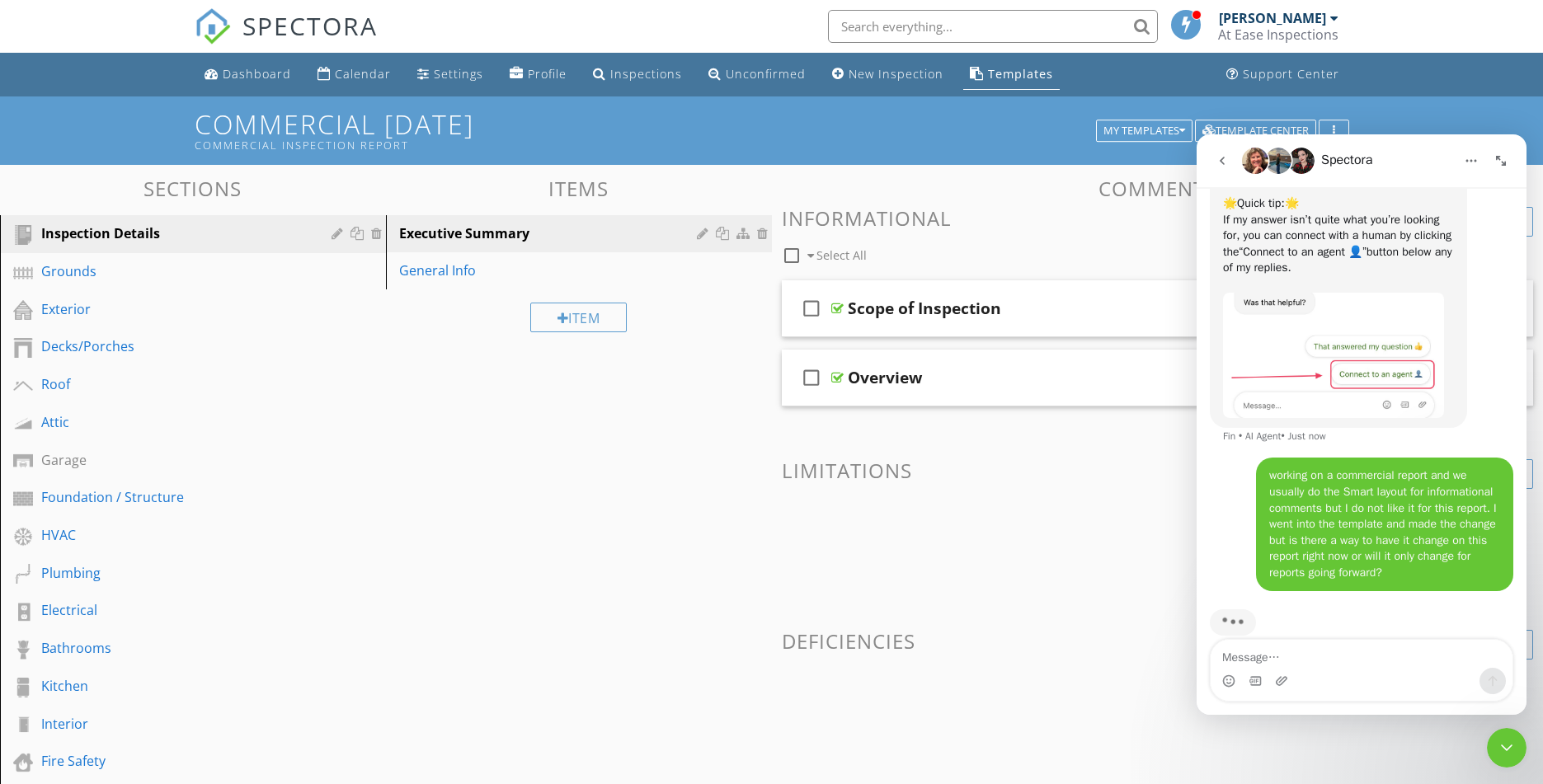 scroll, scrollTop: 197, scrollLeft: 0, axis: vertical 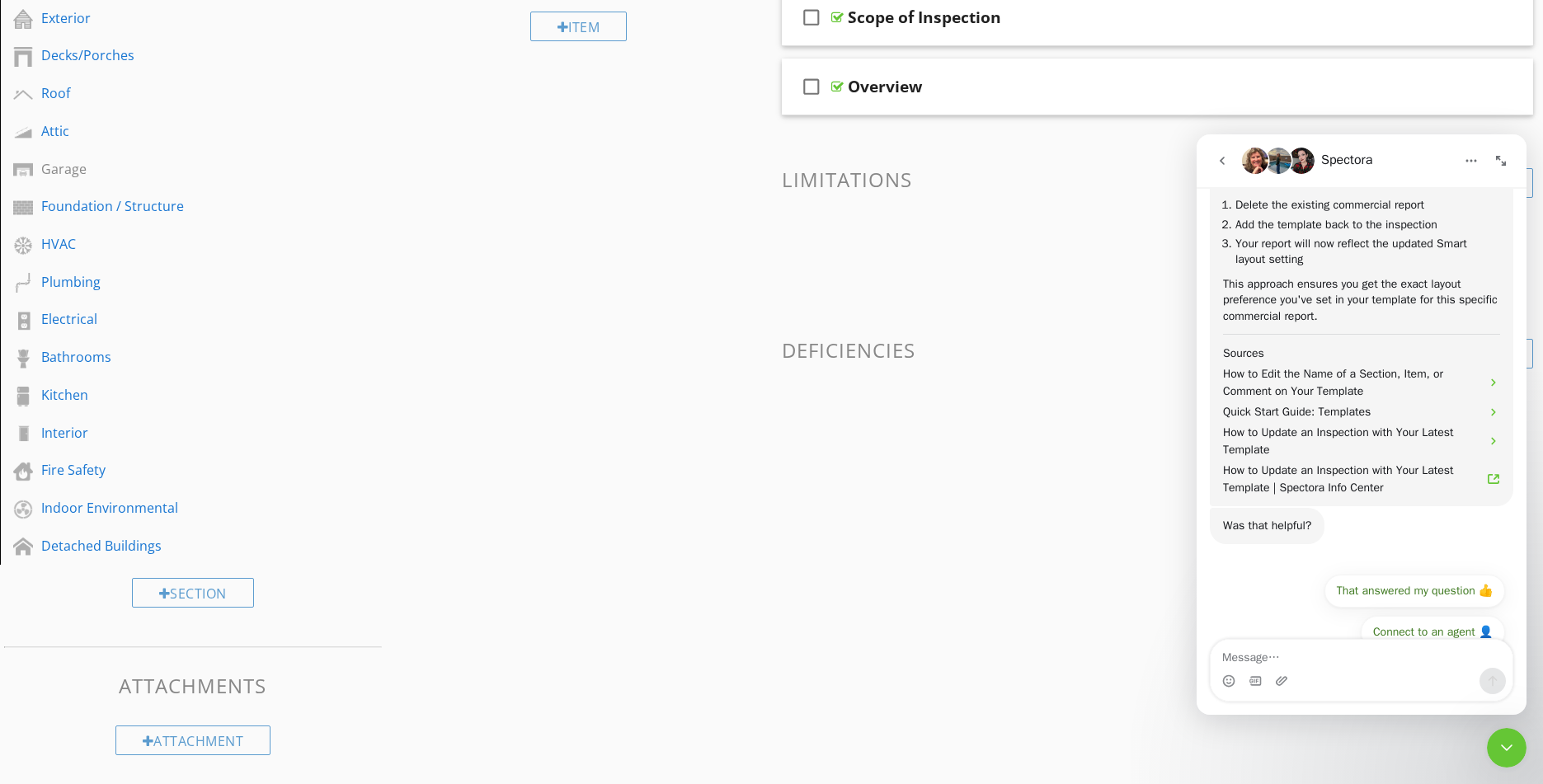 click at bounding box center (1362, 654) 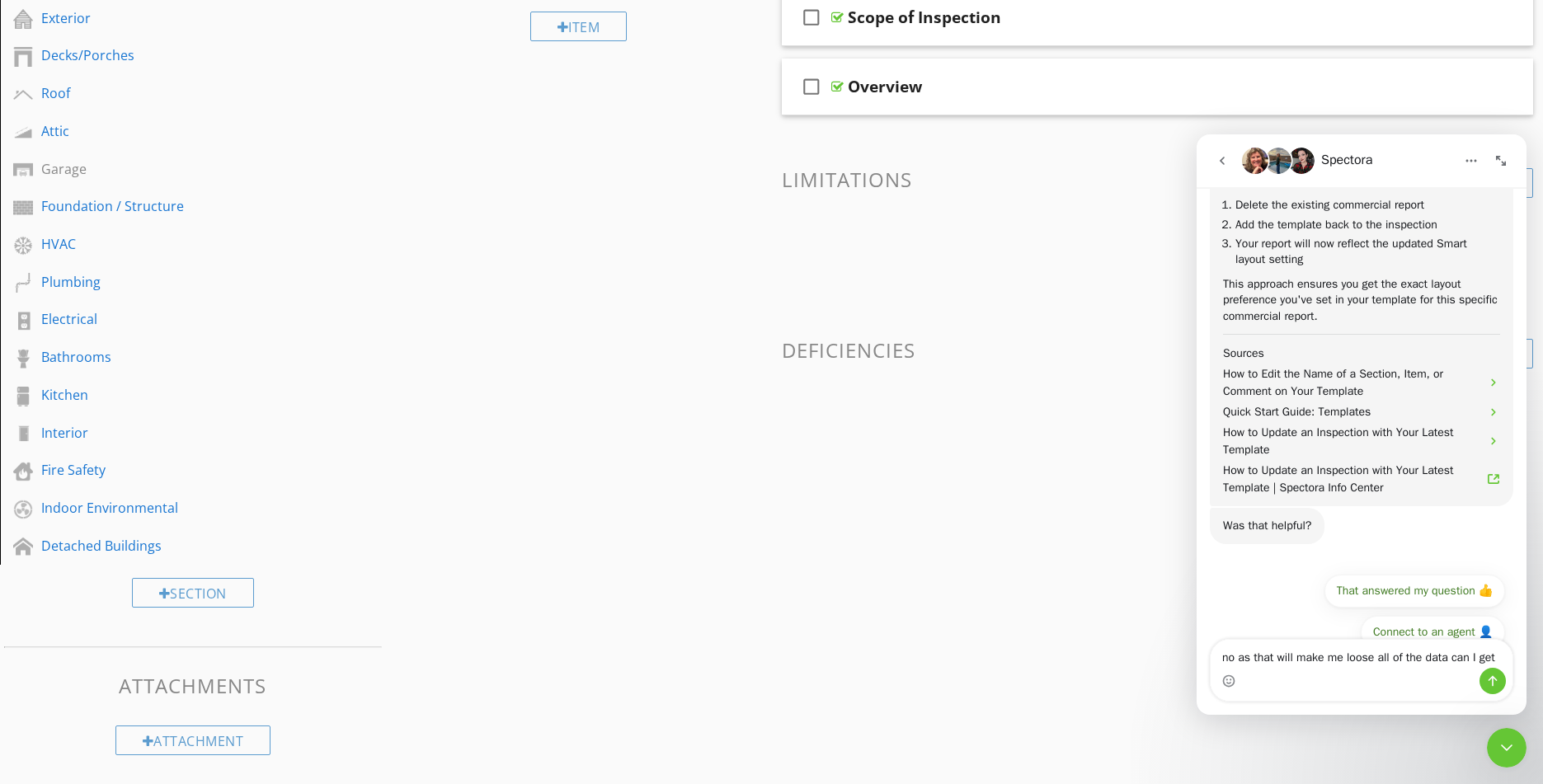 scroll, scrollTop: 867, scrollLeft: 0, axis: vertical 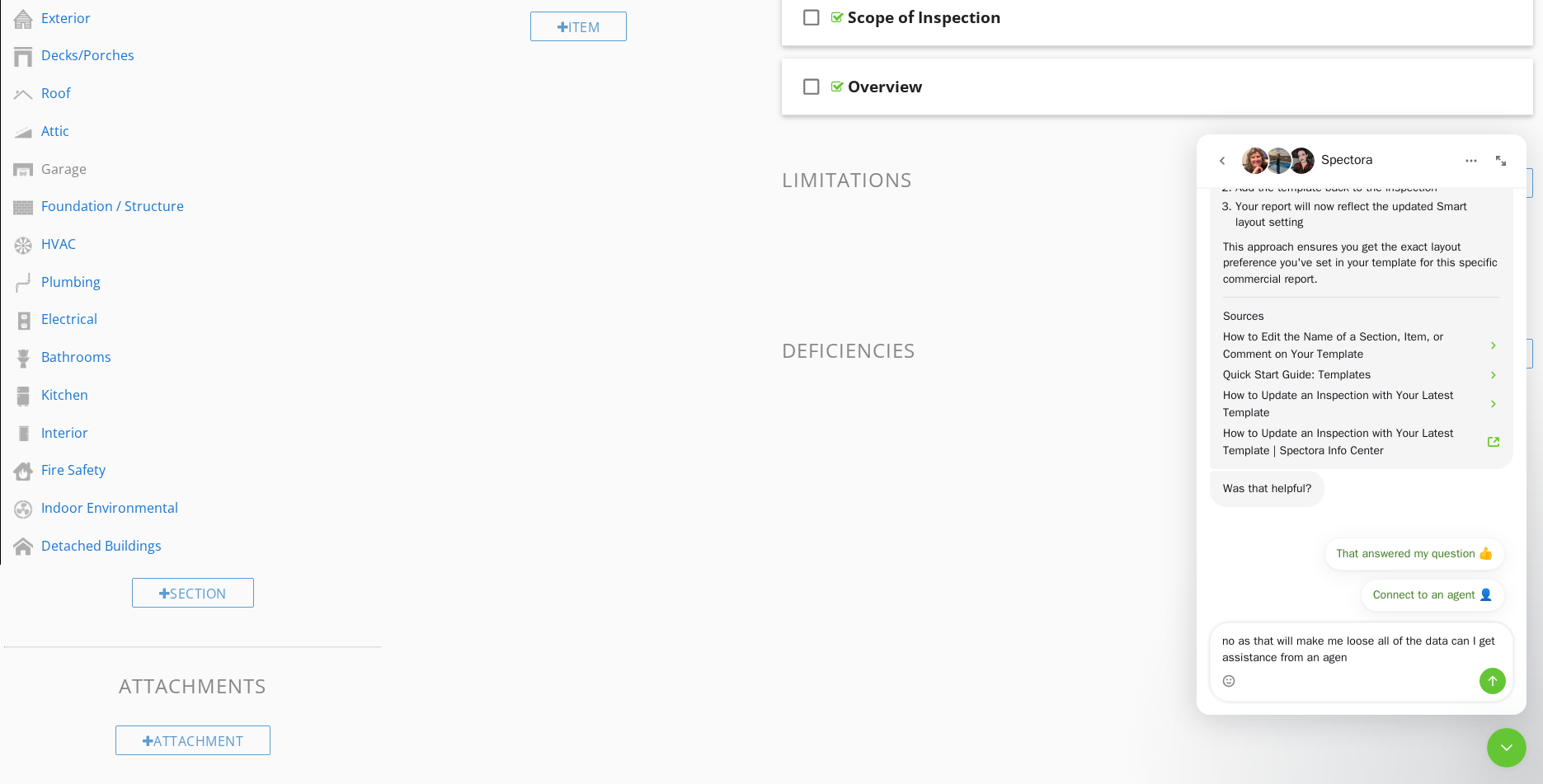 type on "no as that will make me loose all of the data can I get assistance from an agent" 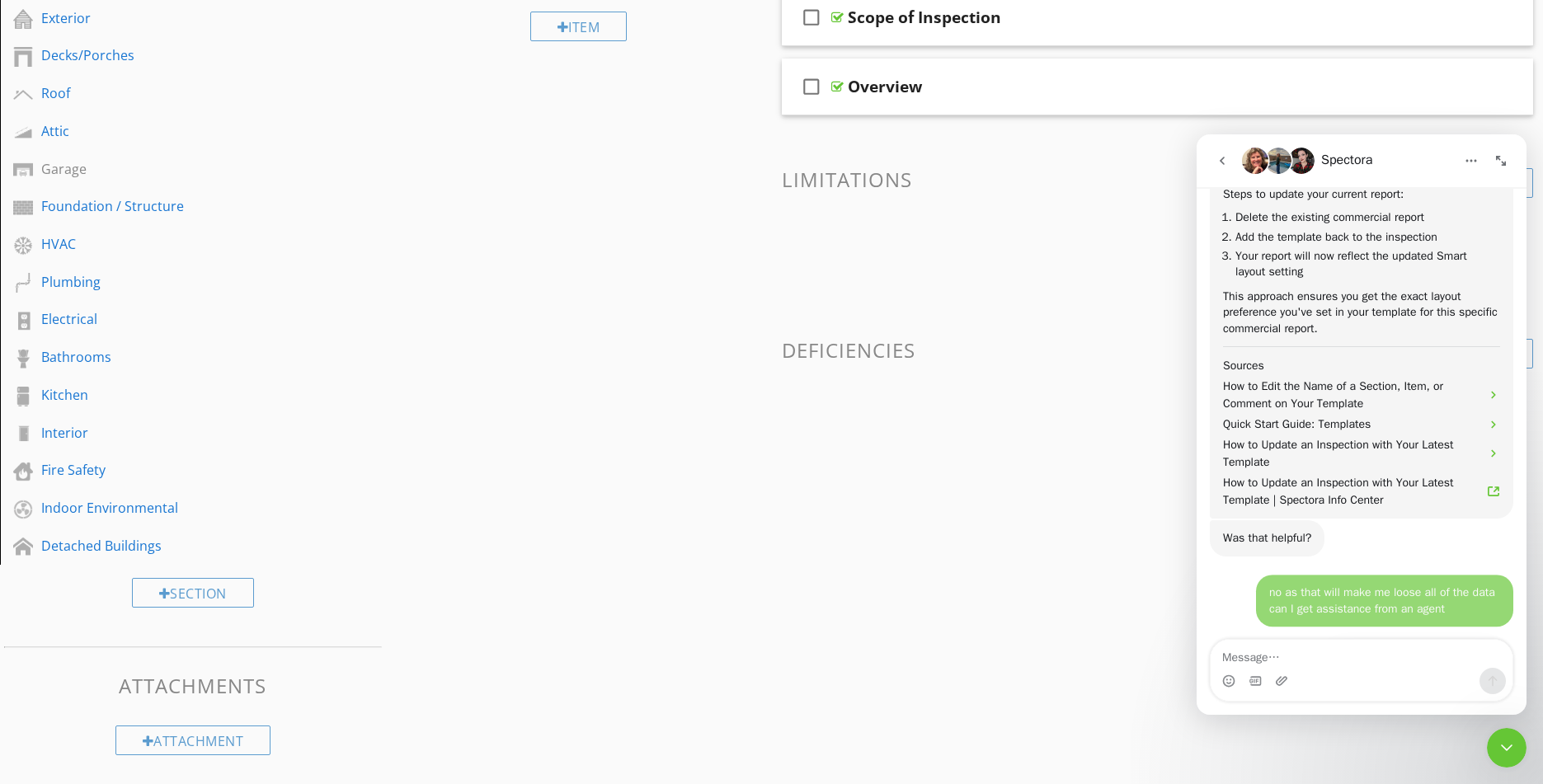 scroll, scrollTop: 849, scrollLeft: 0, axis: vertical 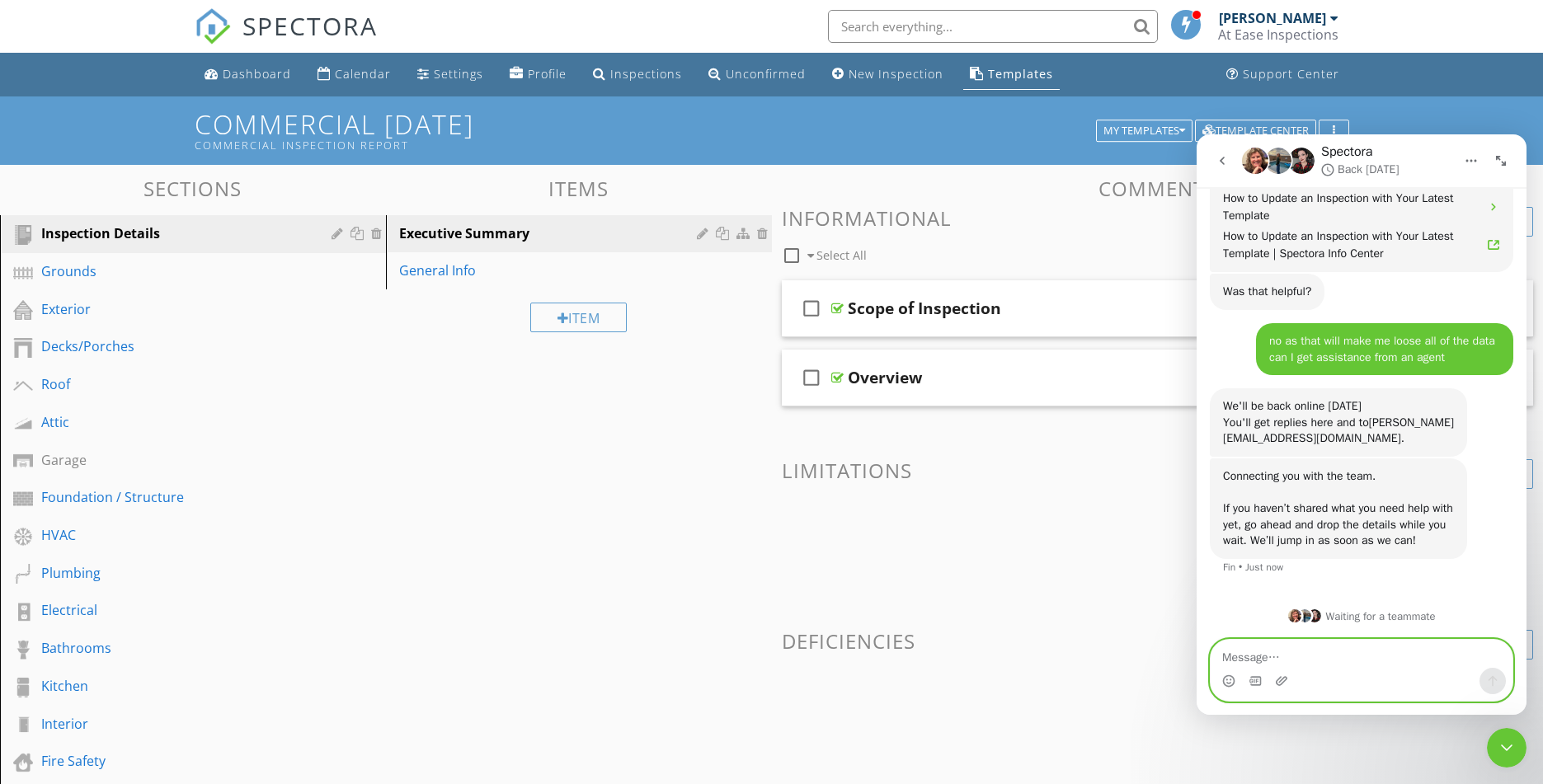 paste on "110-160 Garrison Walk" 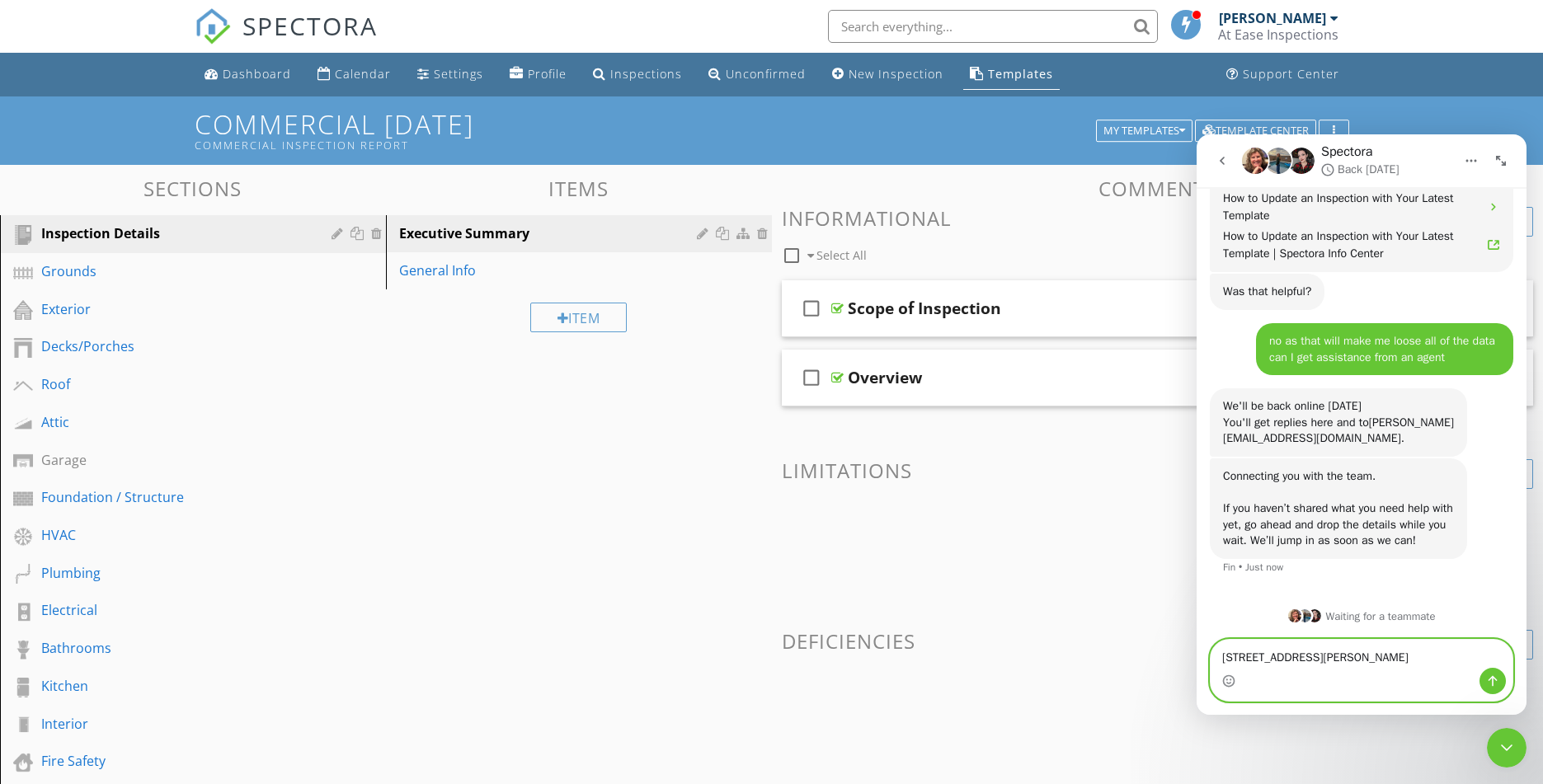 type 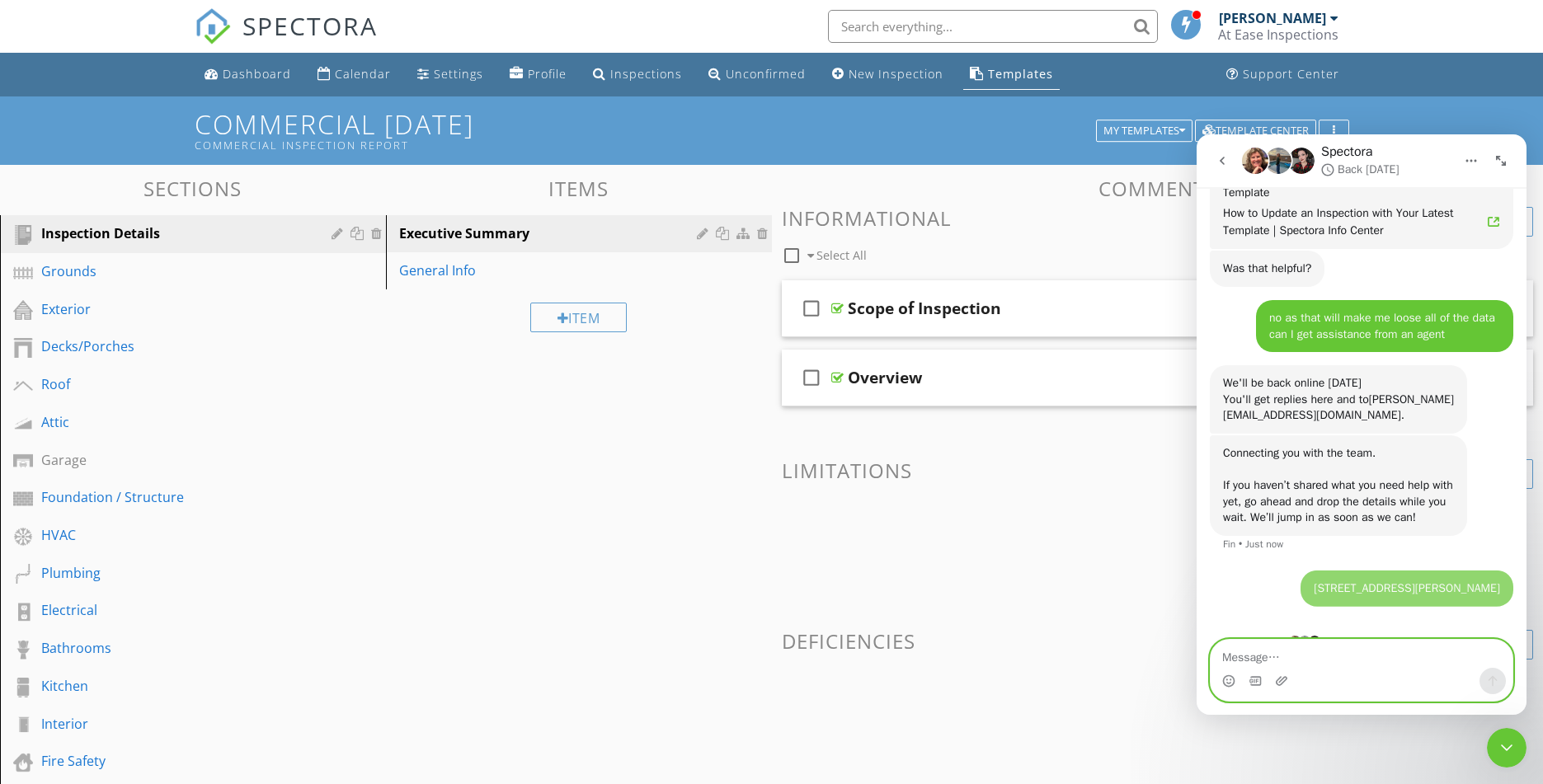 scroll, scrollTop: 1124, scrollLeft: 0, axis: vertical 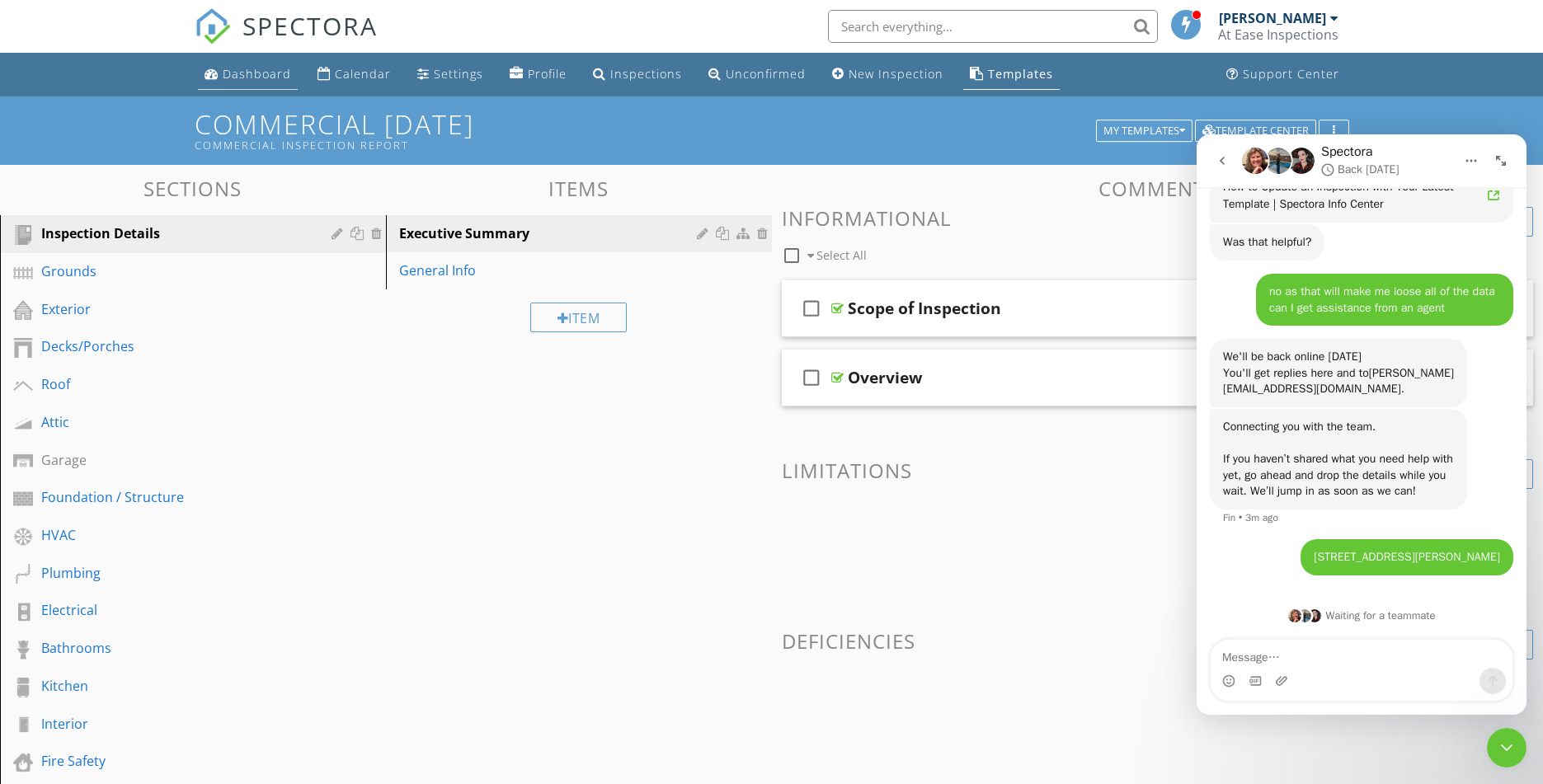 click on "Dashboard" at bounding box center (256, 73) 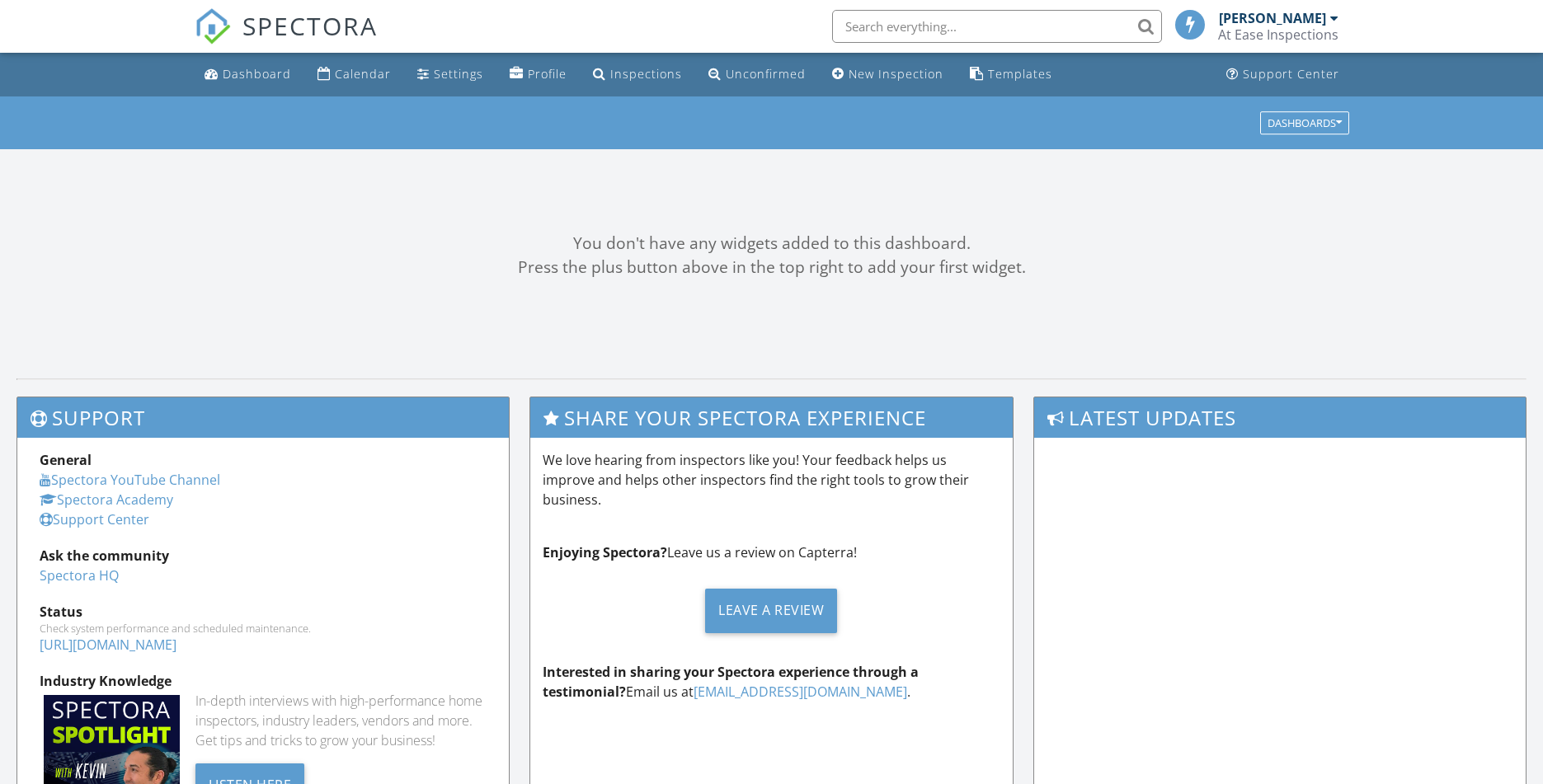 scroll, scrollTop: 0, scrollLeft: 0, axis: both 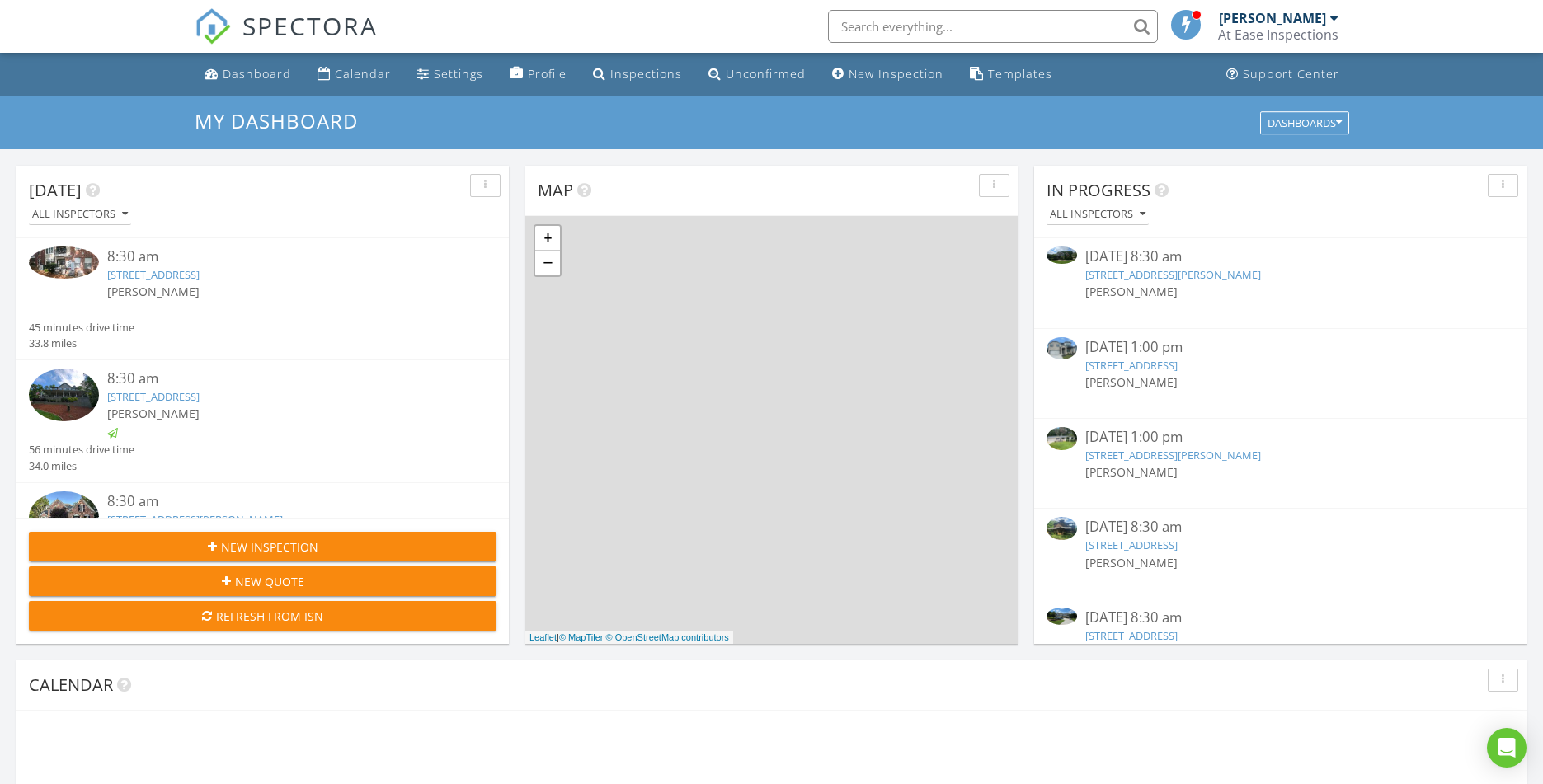 click on "All Inspectors" at bounding box center [80, 214] 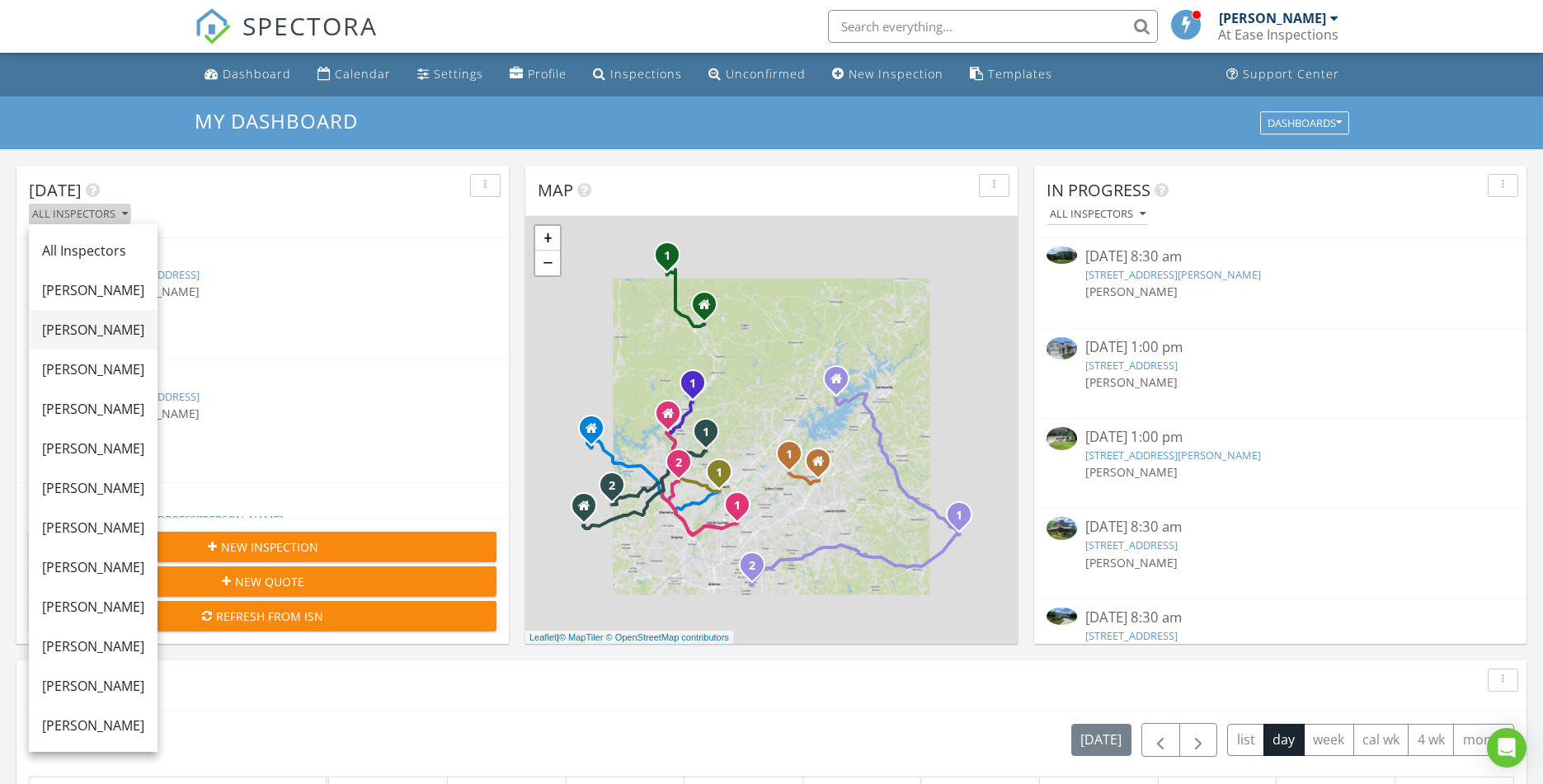 click on "[PERSON_NAME]" at bounding box center (93, 330) 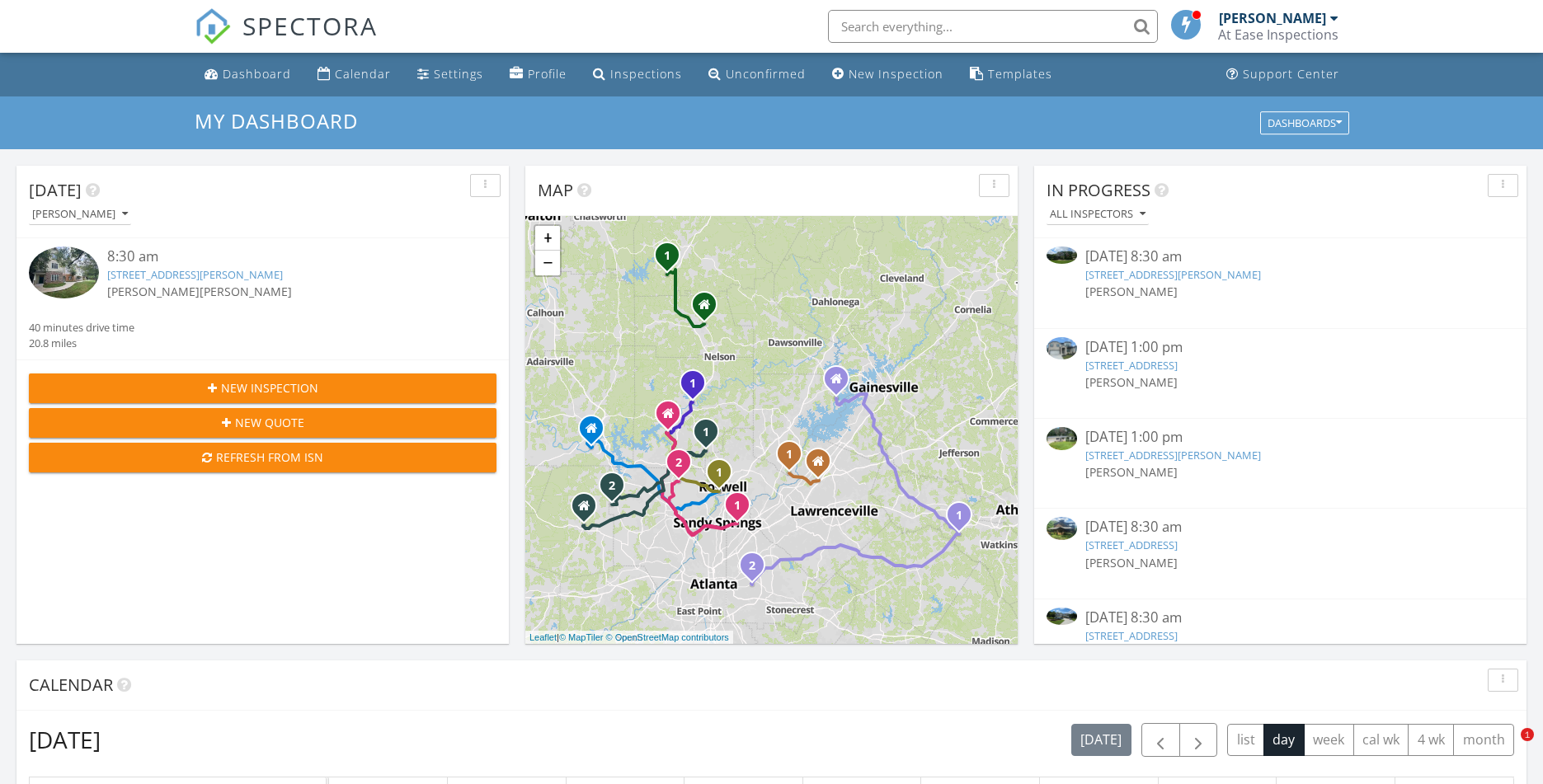 scroll, scrollTop: 8, scrollLeft: 8, axis: both 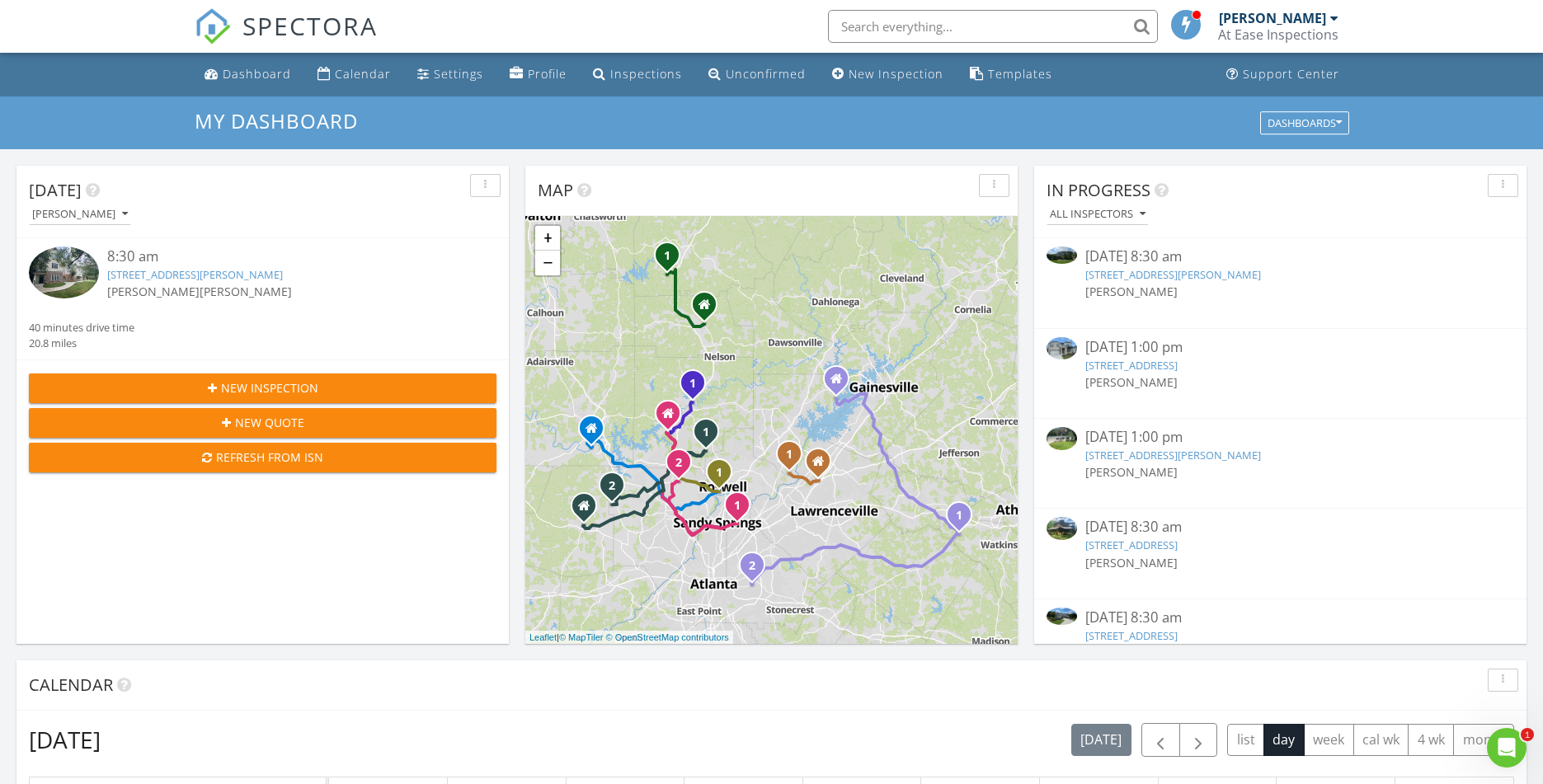 click on "110-160 Garrison Walk, Roswell, GA 30075" at bounding box center (195, 275) 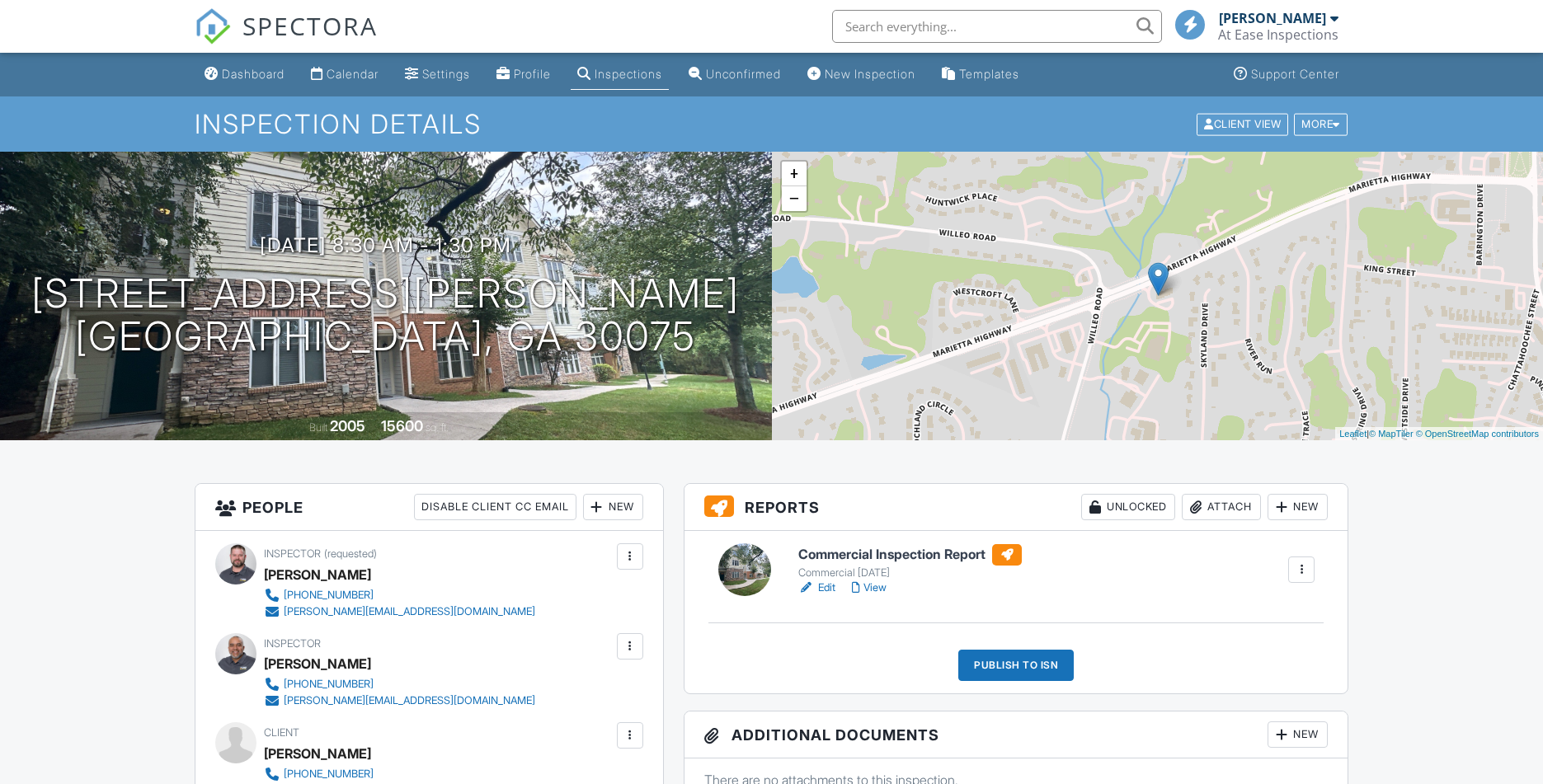 scroll, scrollTop: 0, scrollLeft: 0, axis: both 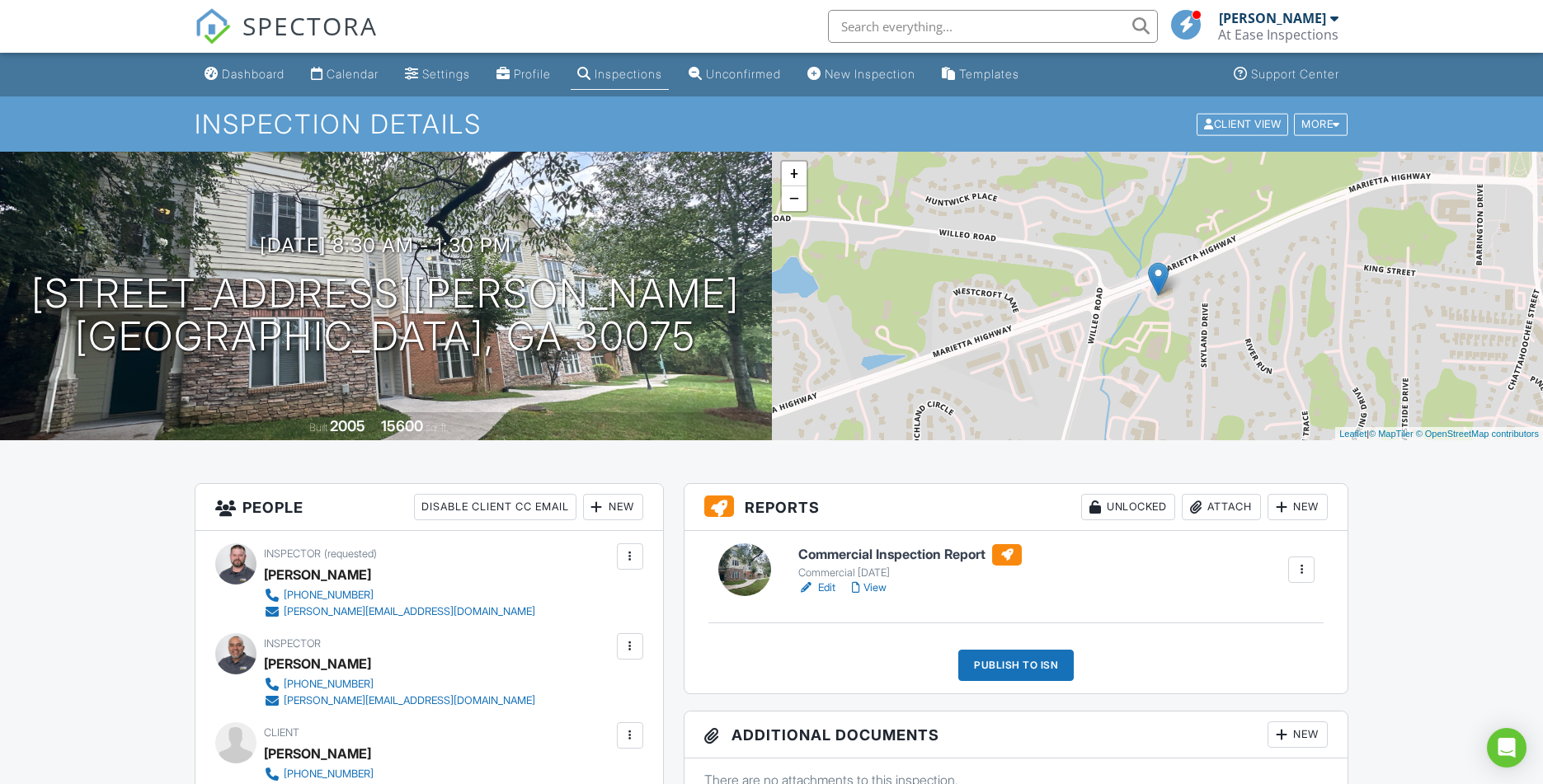 click on "Edit" at bounding box center (816, 588) 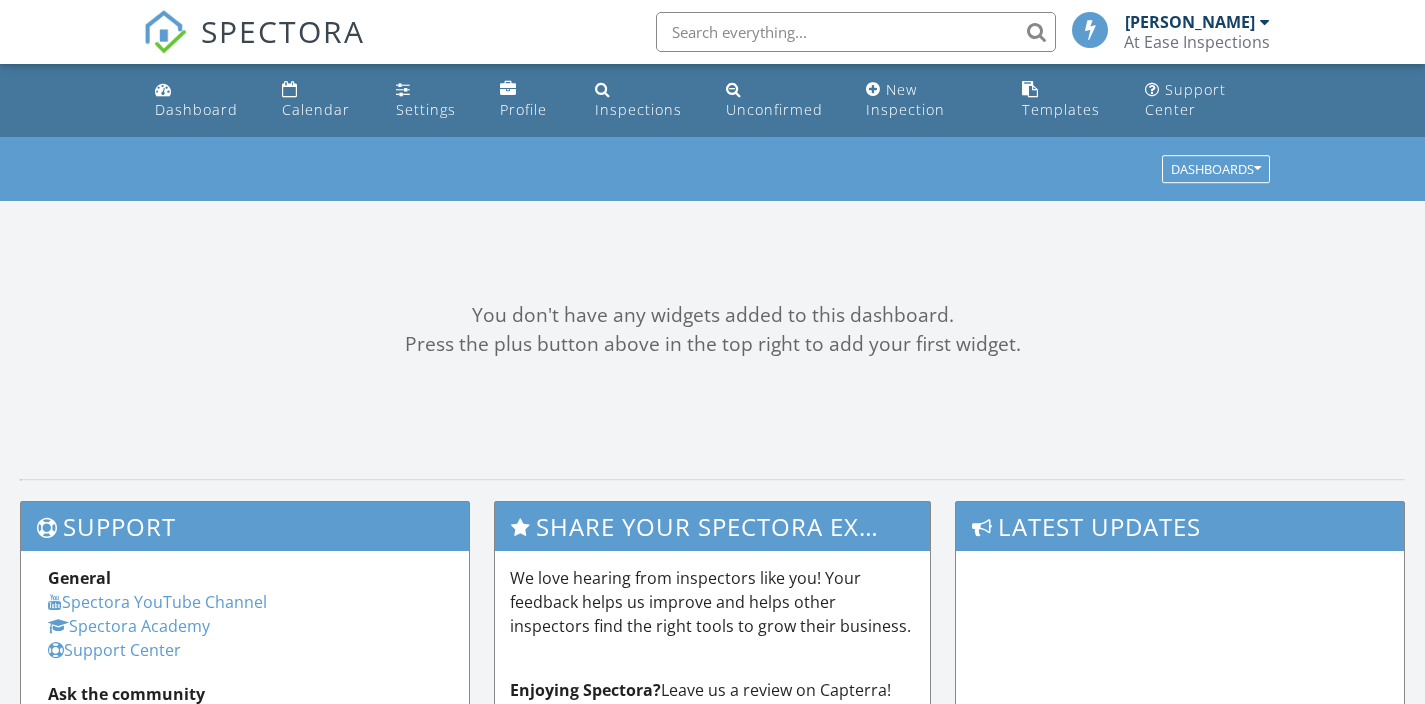 scroll, scrollTop: 0, scrollLeft: 0, axis: both 